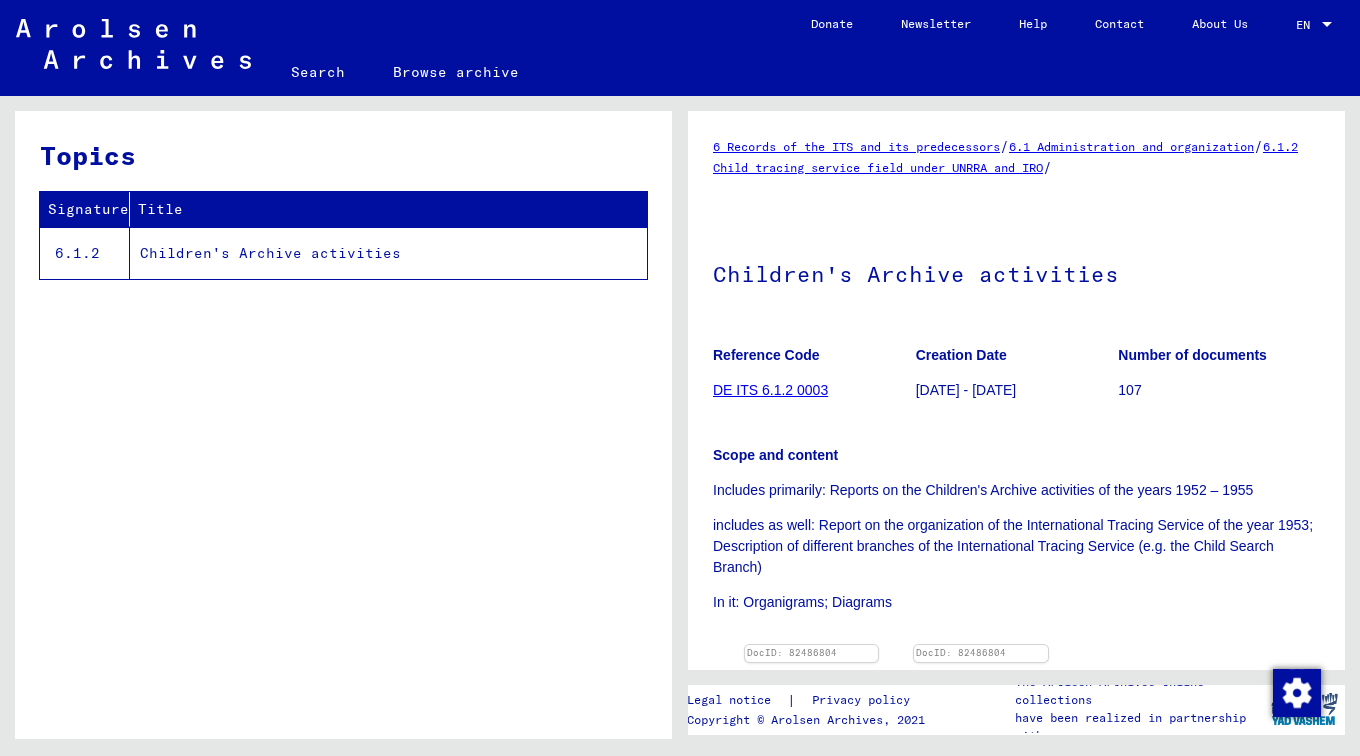 scroll, scrollTop: 0, scrollLeft: 0, axis: both 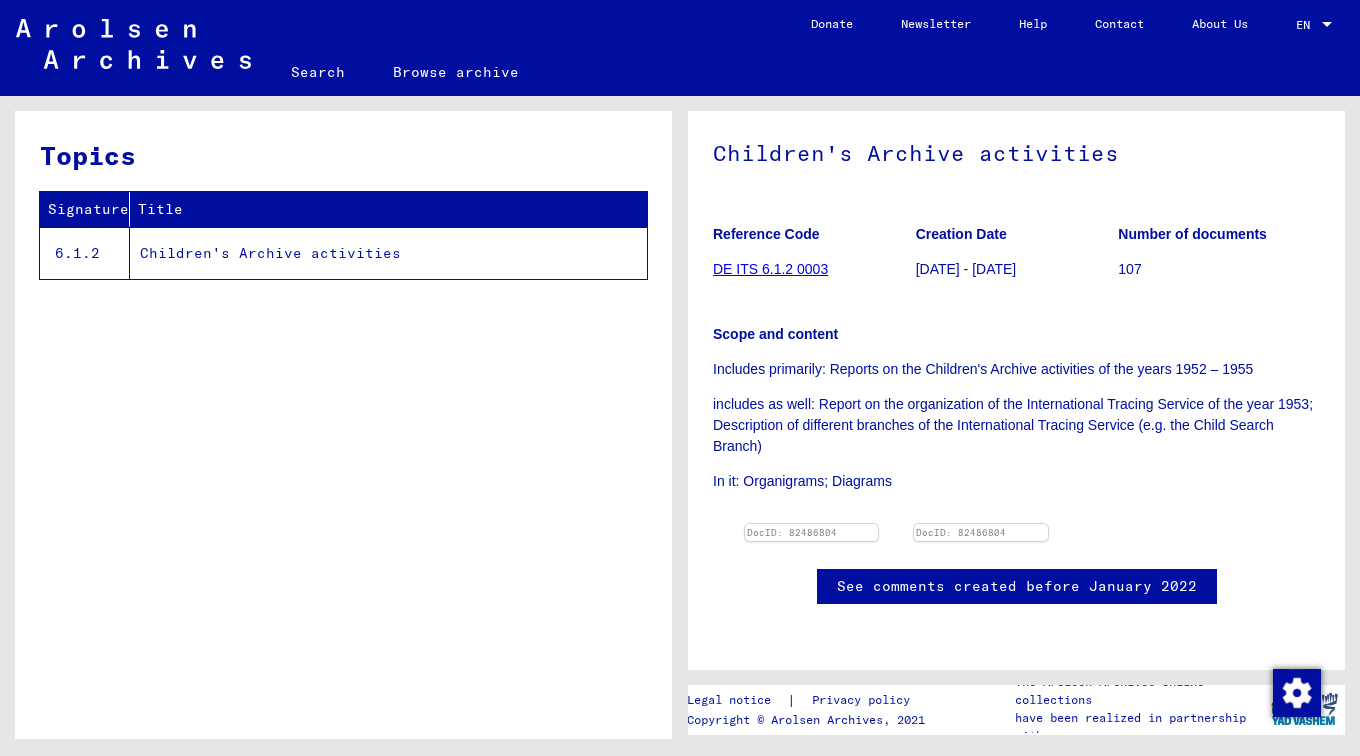 click on "Children's Archive activities" at bounding box center (388, 253) 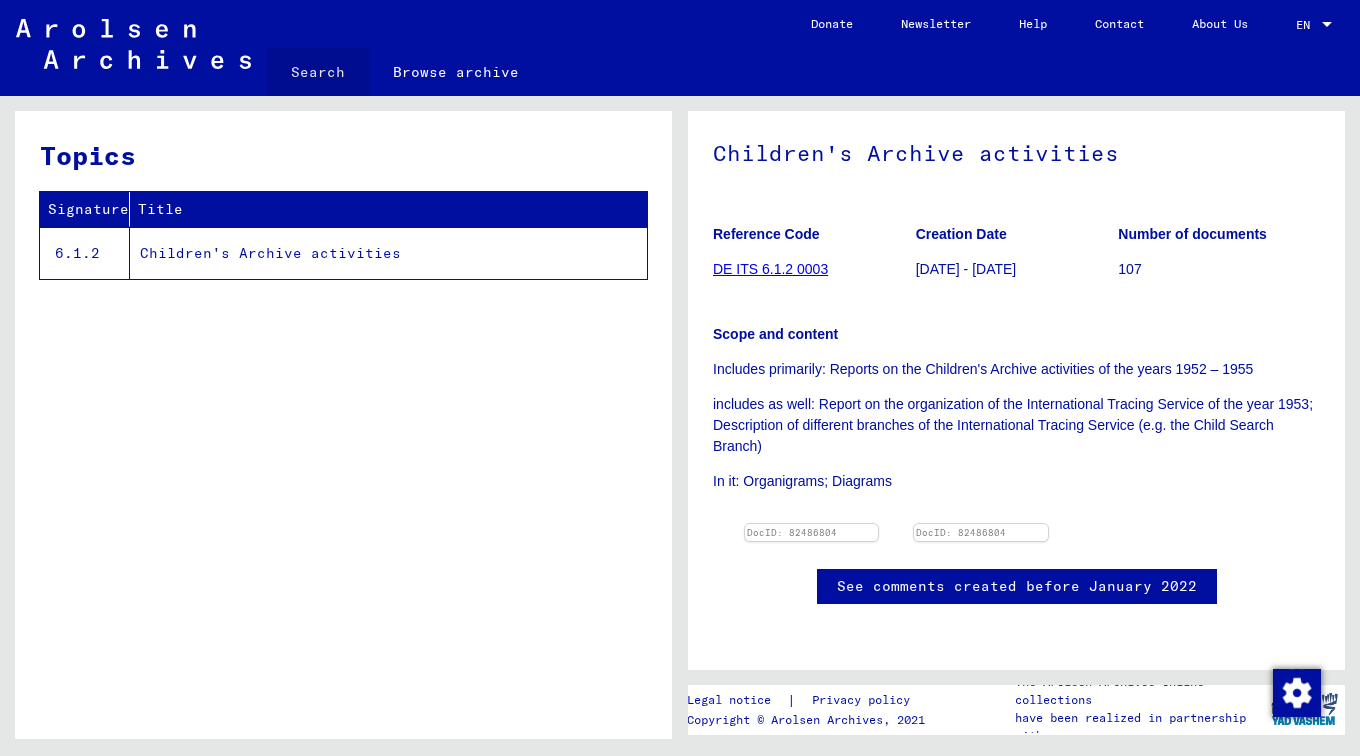click on "Search" at bounding box center [318, 72] 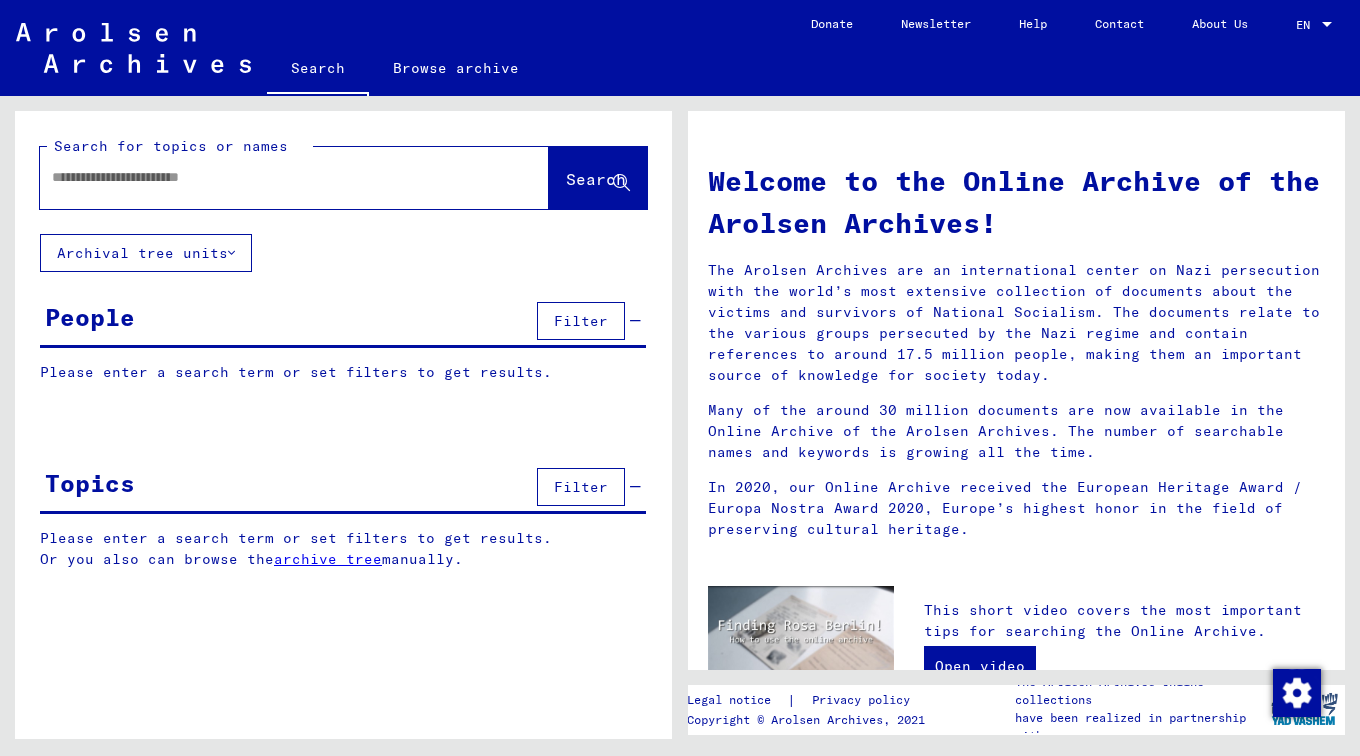 click at bounding box center [270, 177] 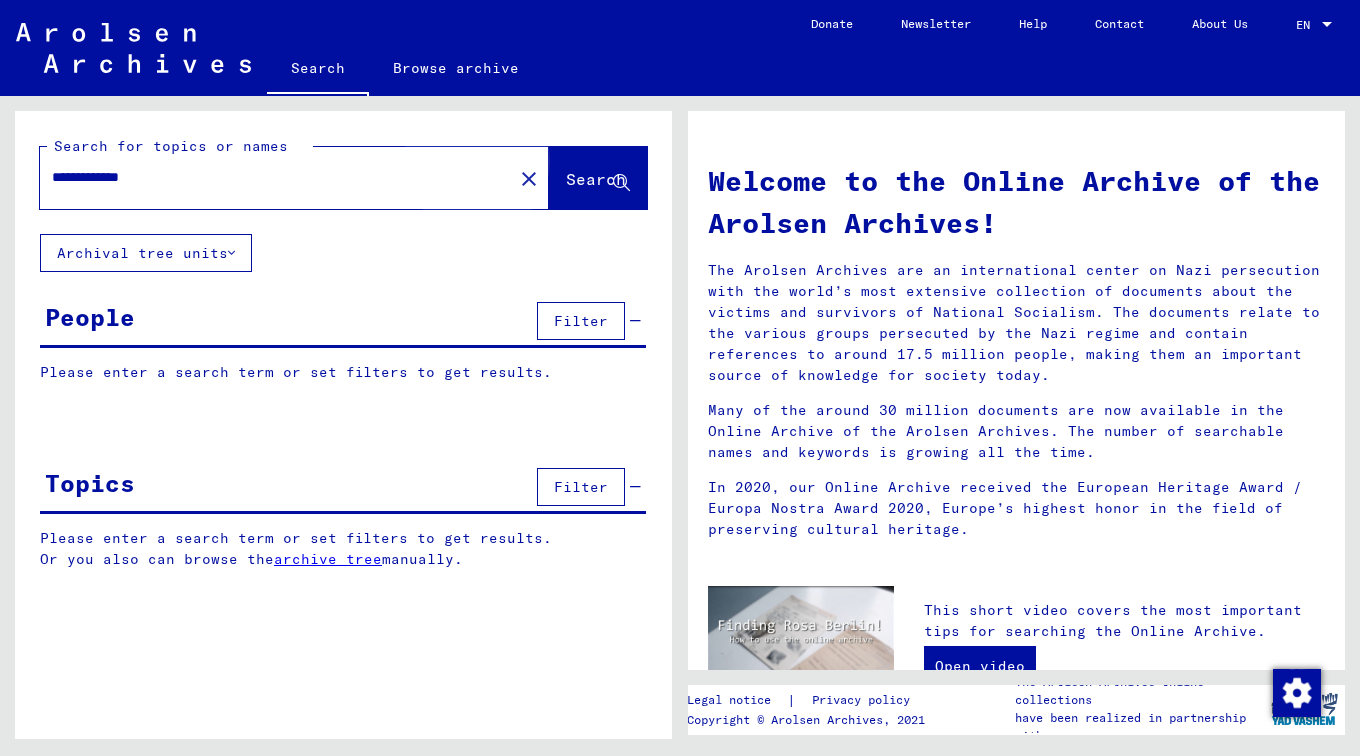 click on "Search" at bounding box center [596, 179] 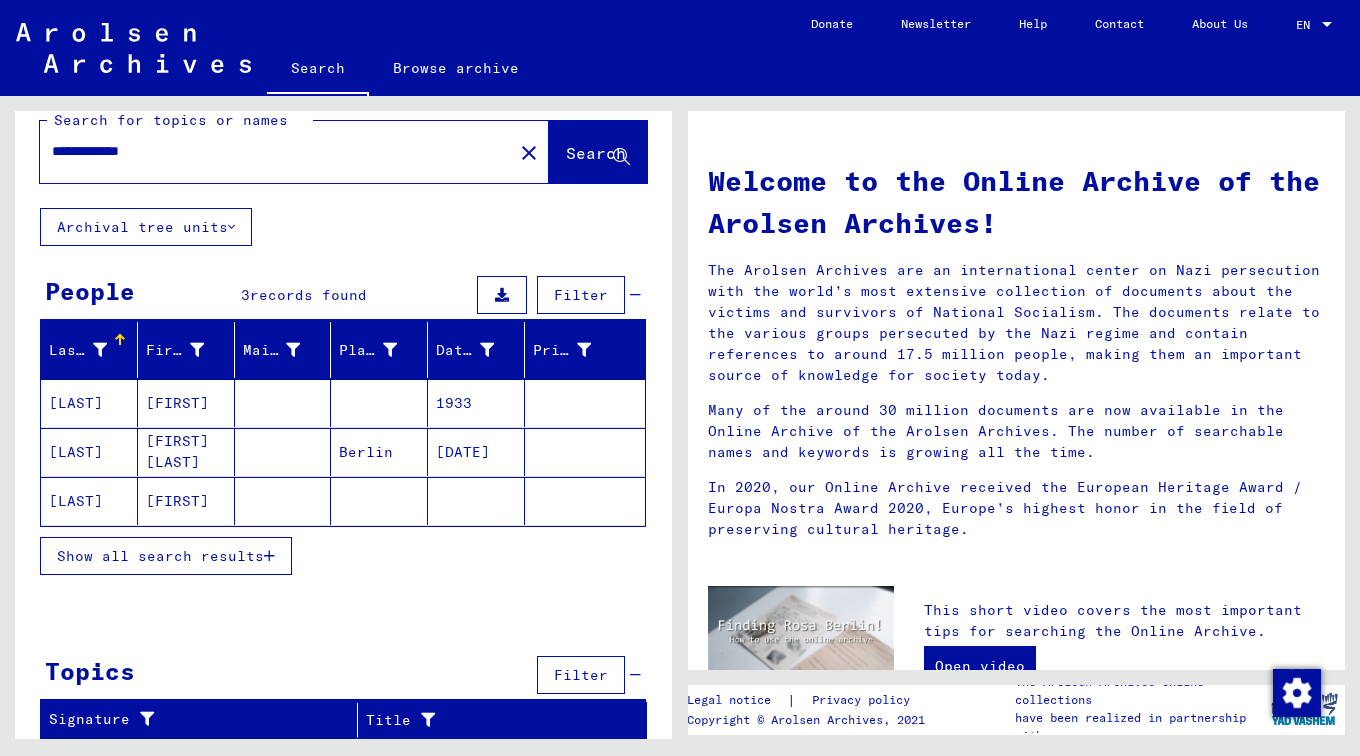 scroll, scrollTop: 26, scrollLeft: 0, axis: vertical 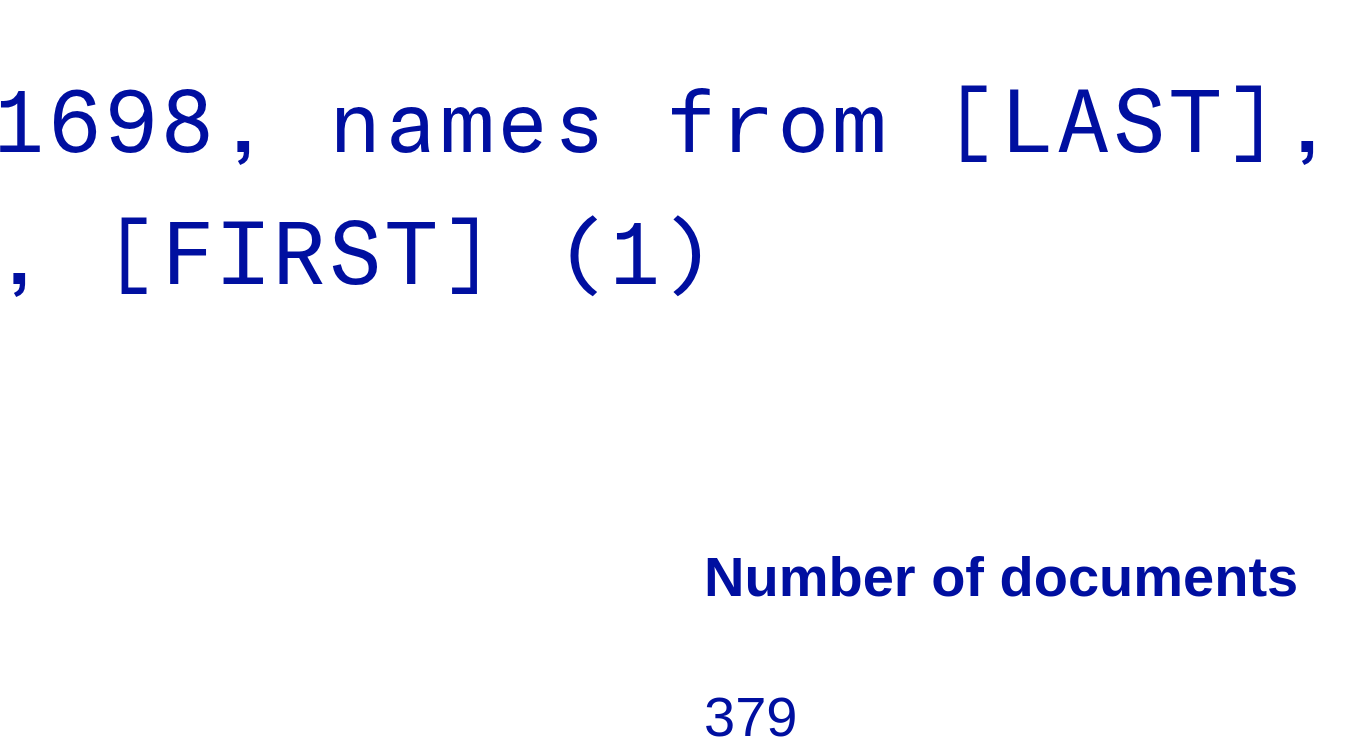 click at bounding box center (845, 481) 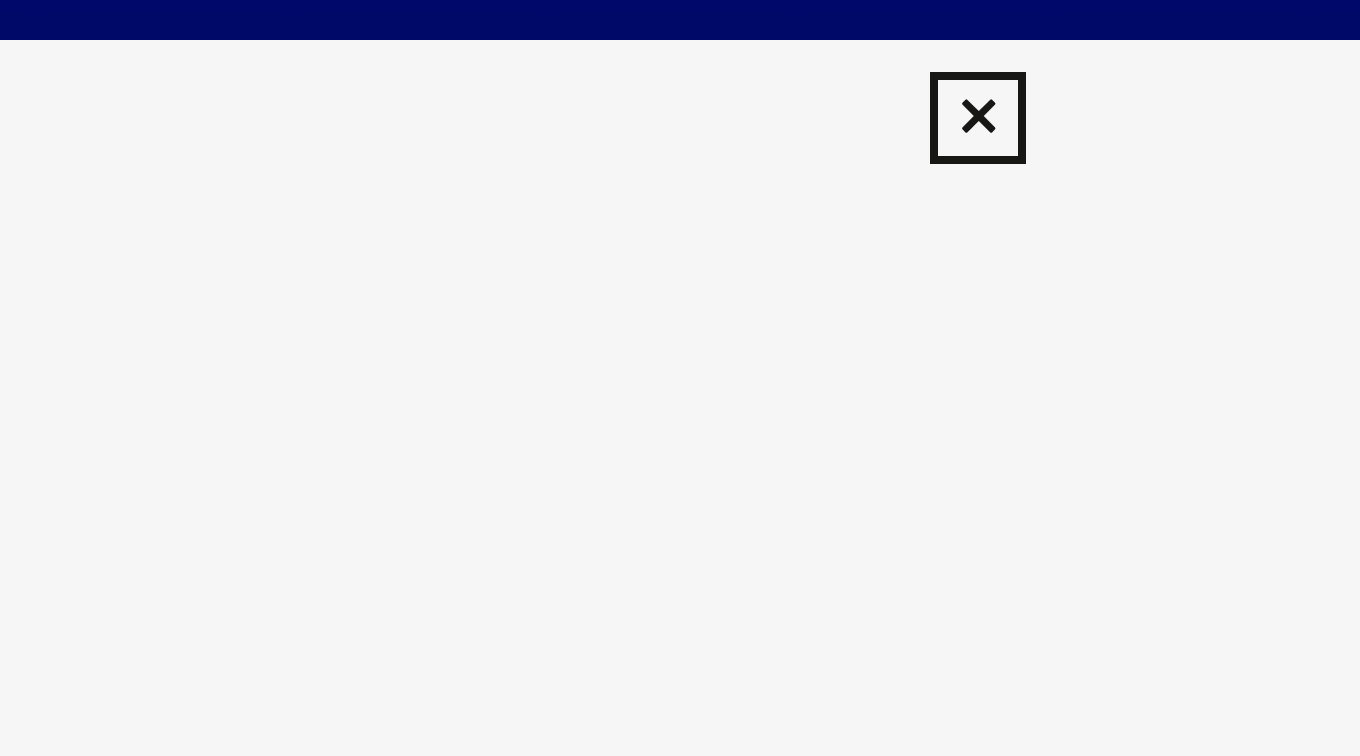 click at bounding box center (679, 30) 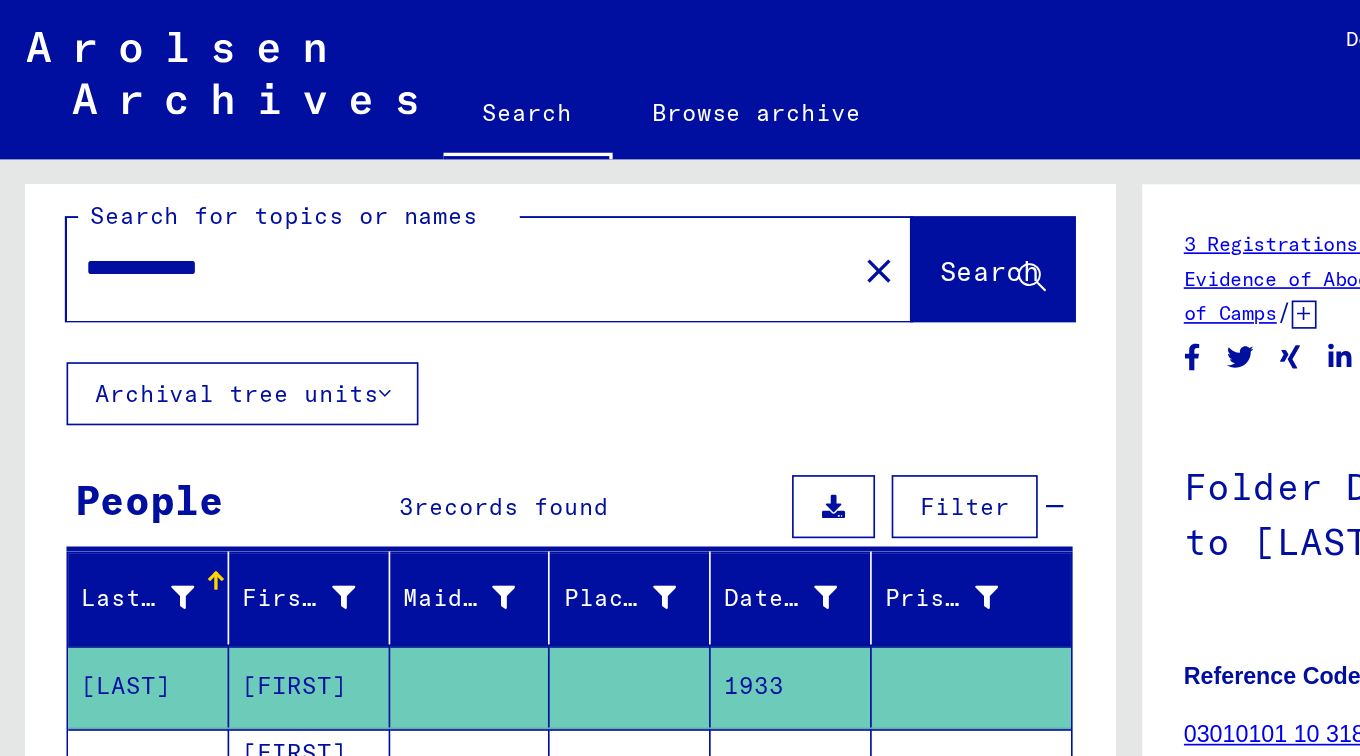 scroll, scrollTop: 11, scrollLeft: 0, axis: vertical 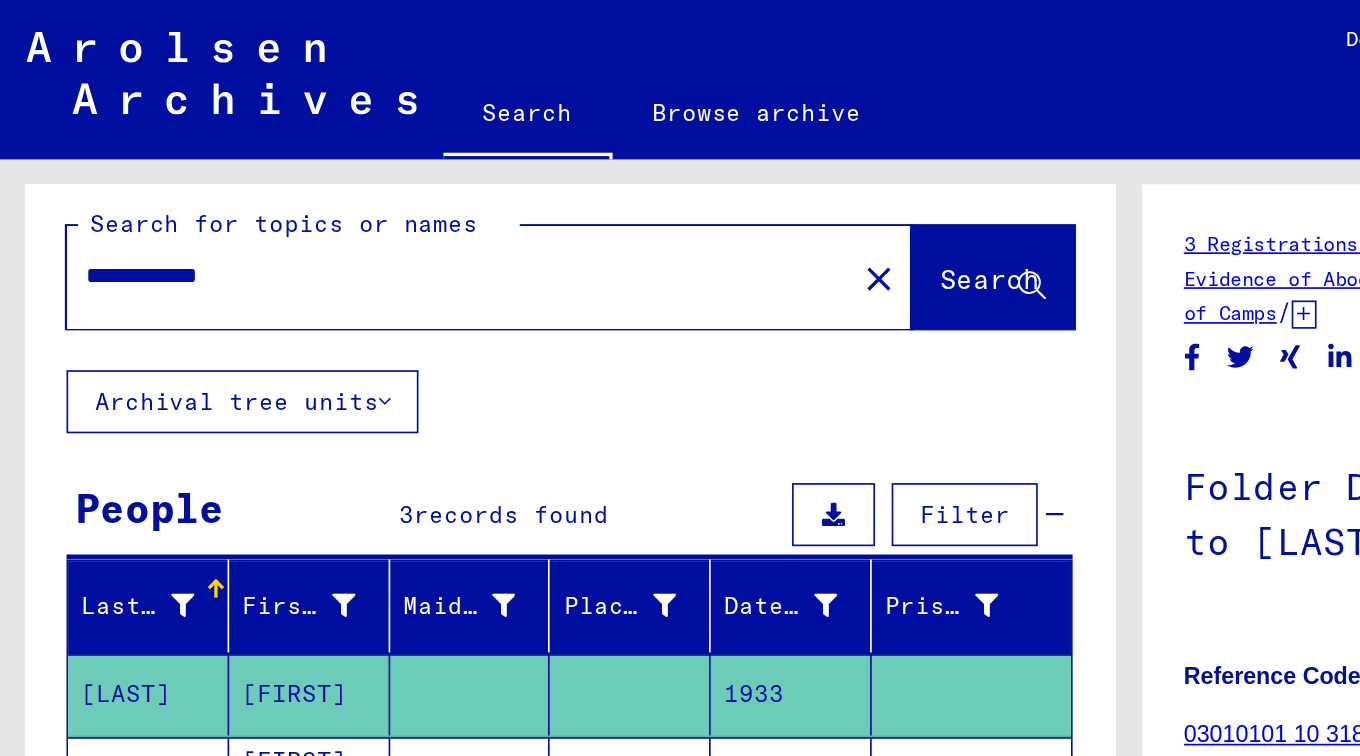click on "Search" at bounding box center [596, 168] 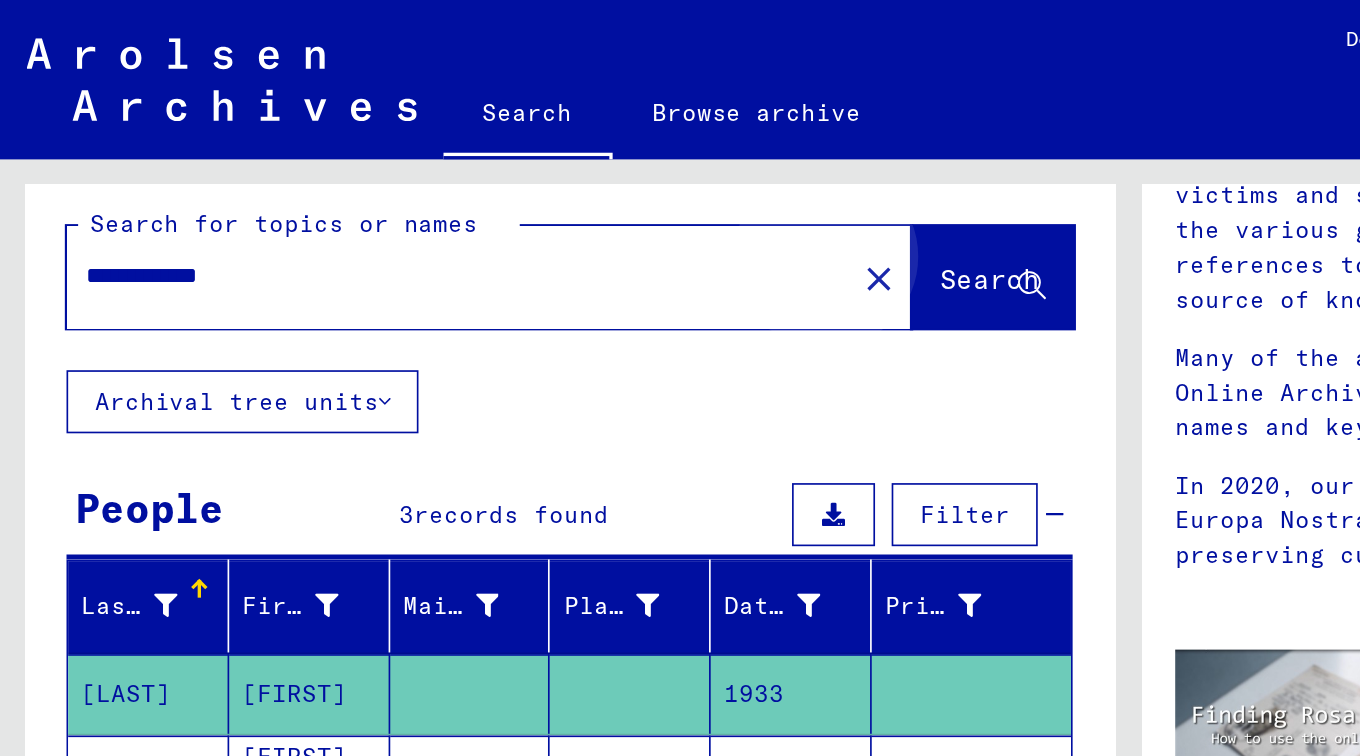 scroll, scrollTop: 0, scrollLeft: 0, axis: both 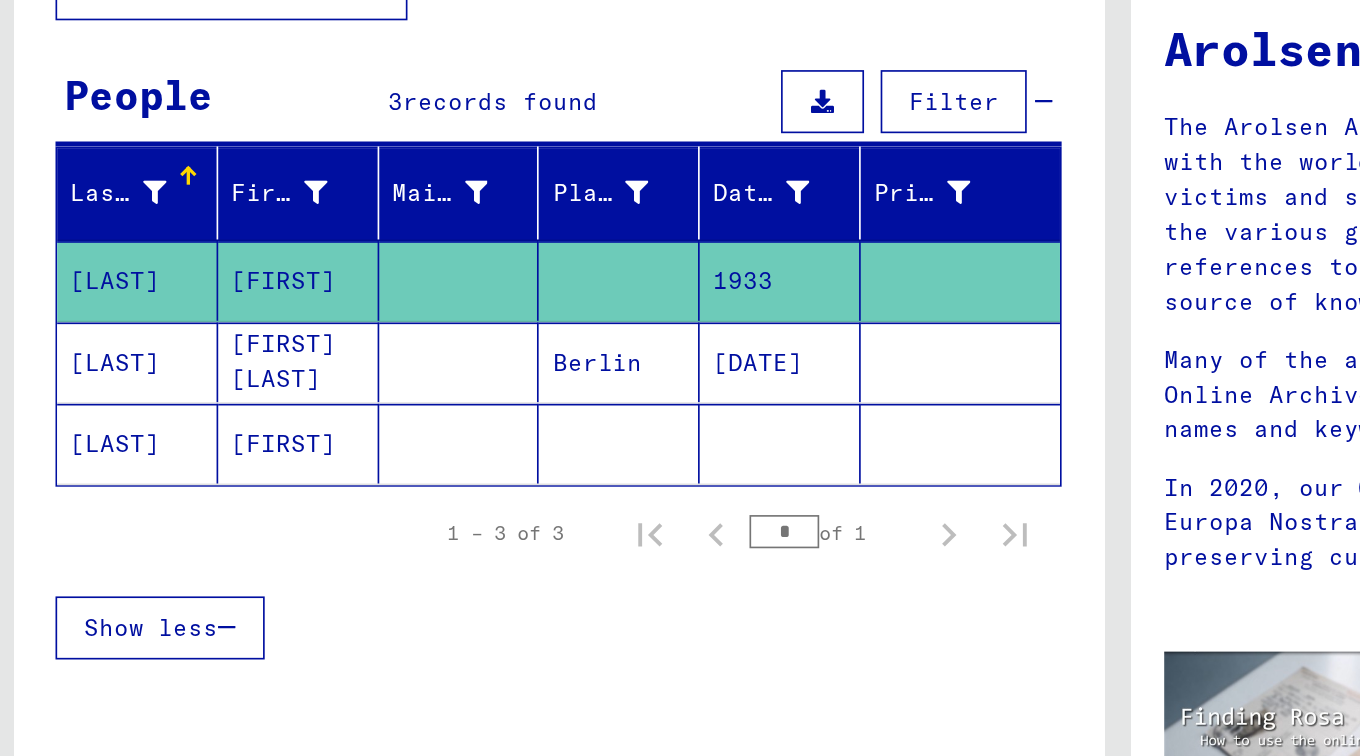 click at bounding box center [379, 363] 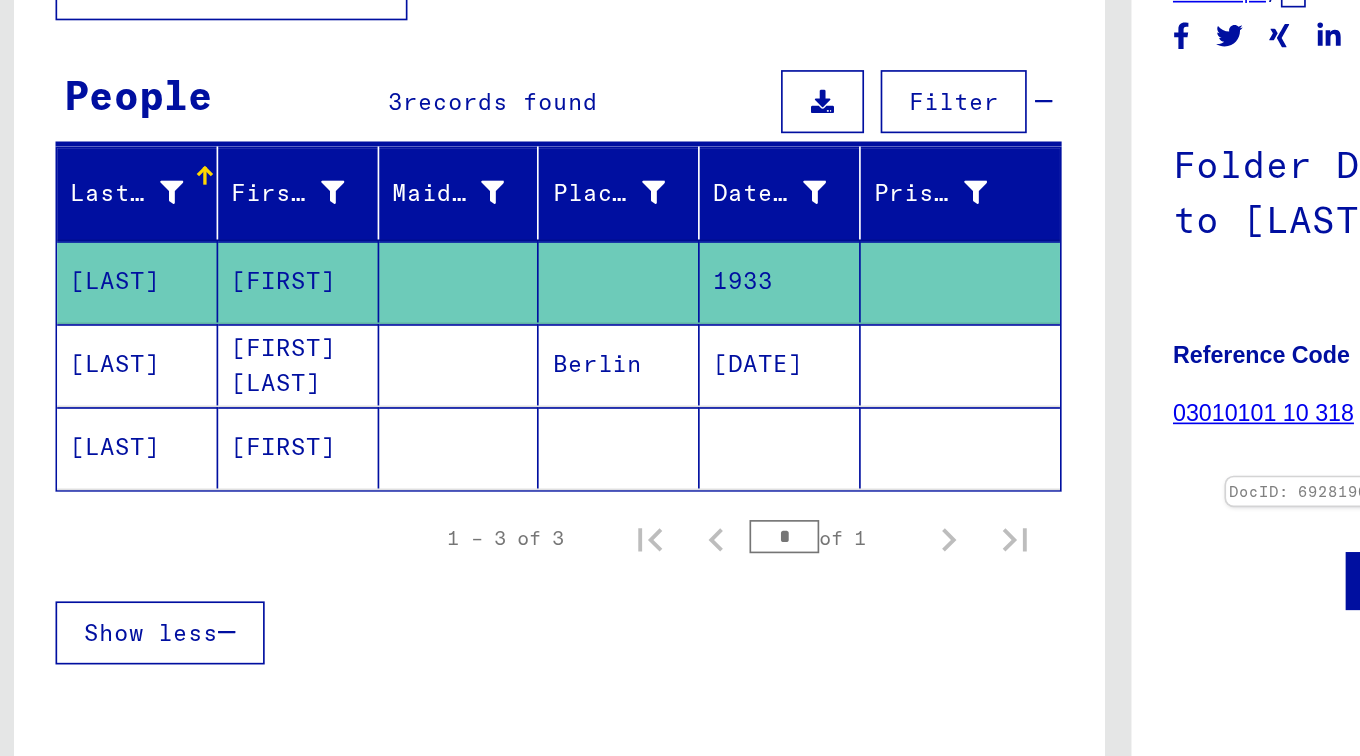 scroll, scrollTop: 0, scrollLeft: 0, axis: both 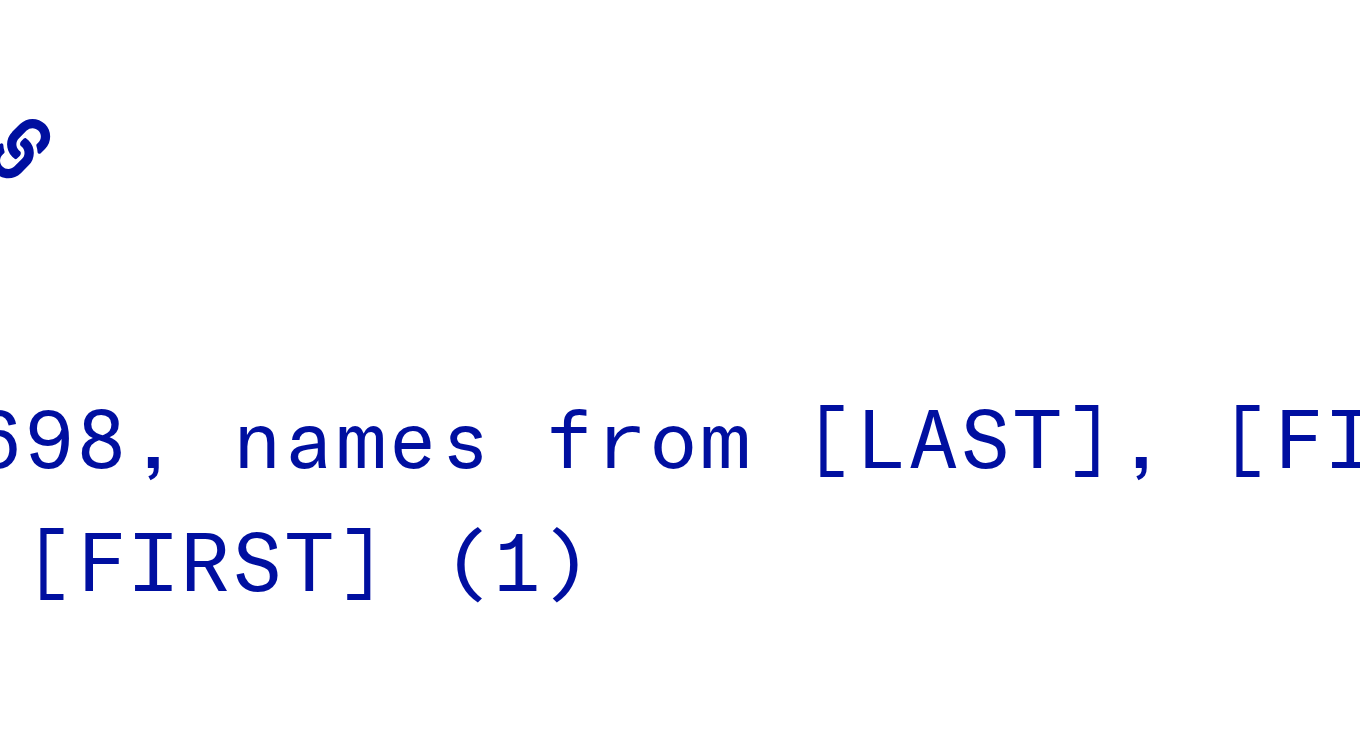 click at bounding box center [845, 481] 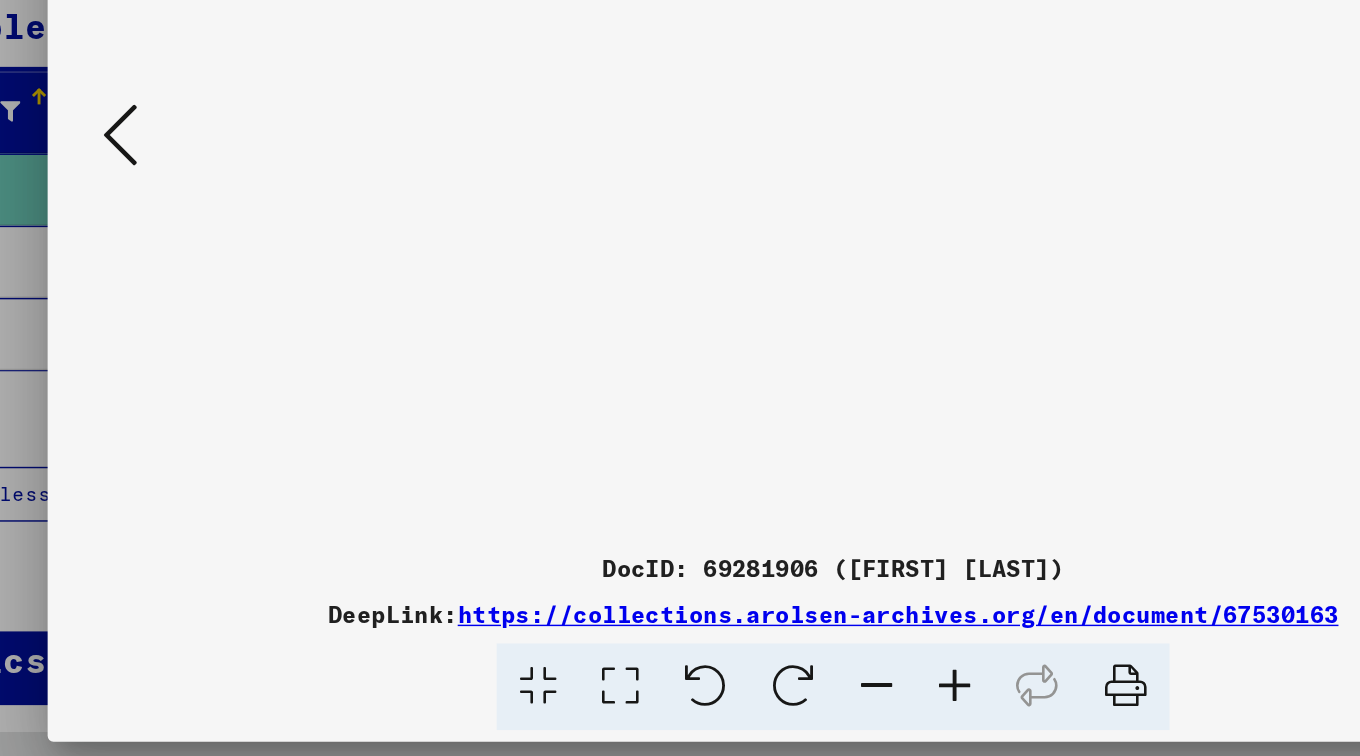 scroll, scrollTop: 0, scrollLeft: 0, axis: both 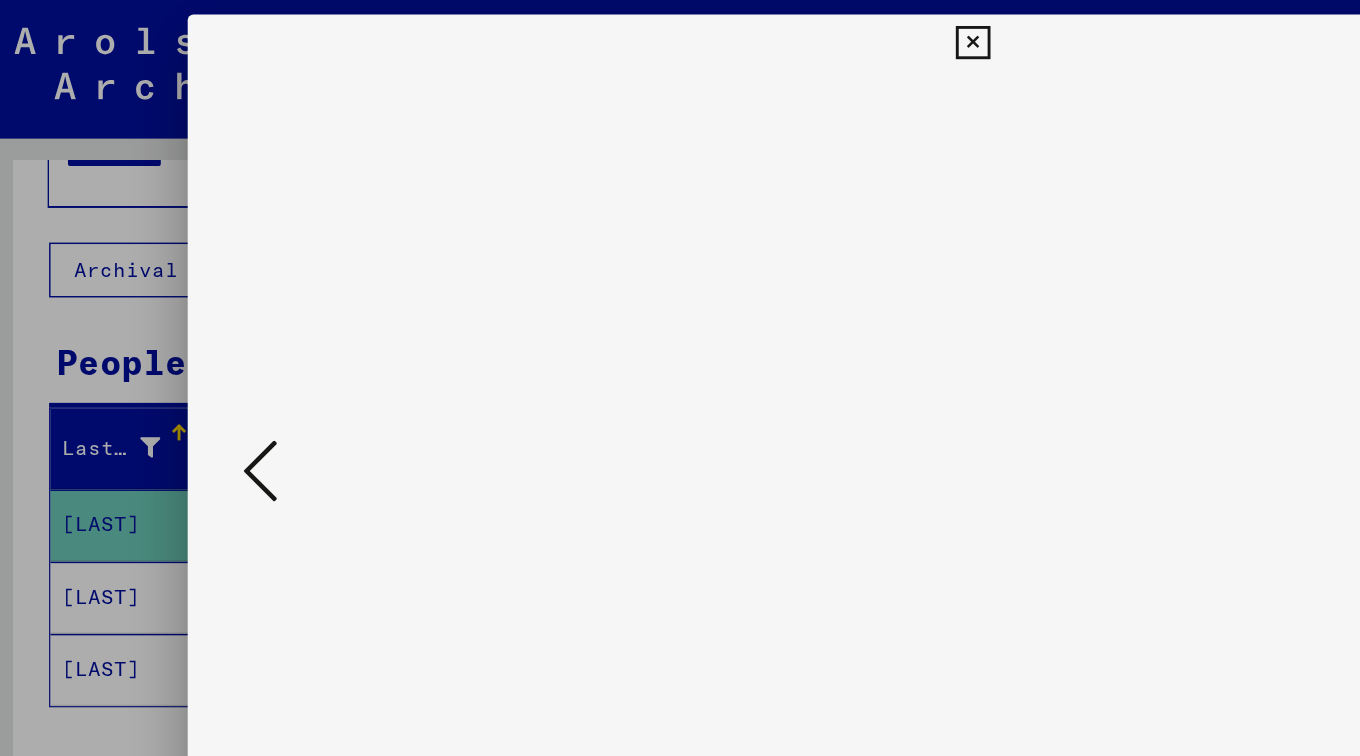 click at bounding box center (680, 378) 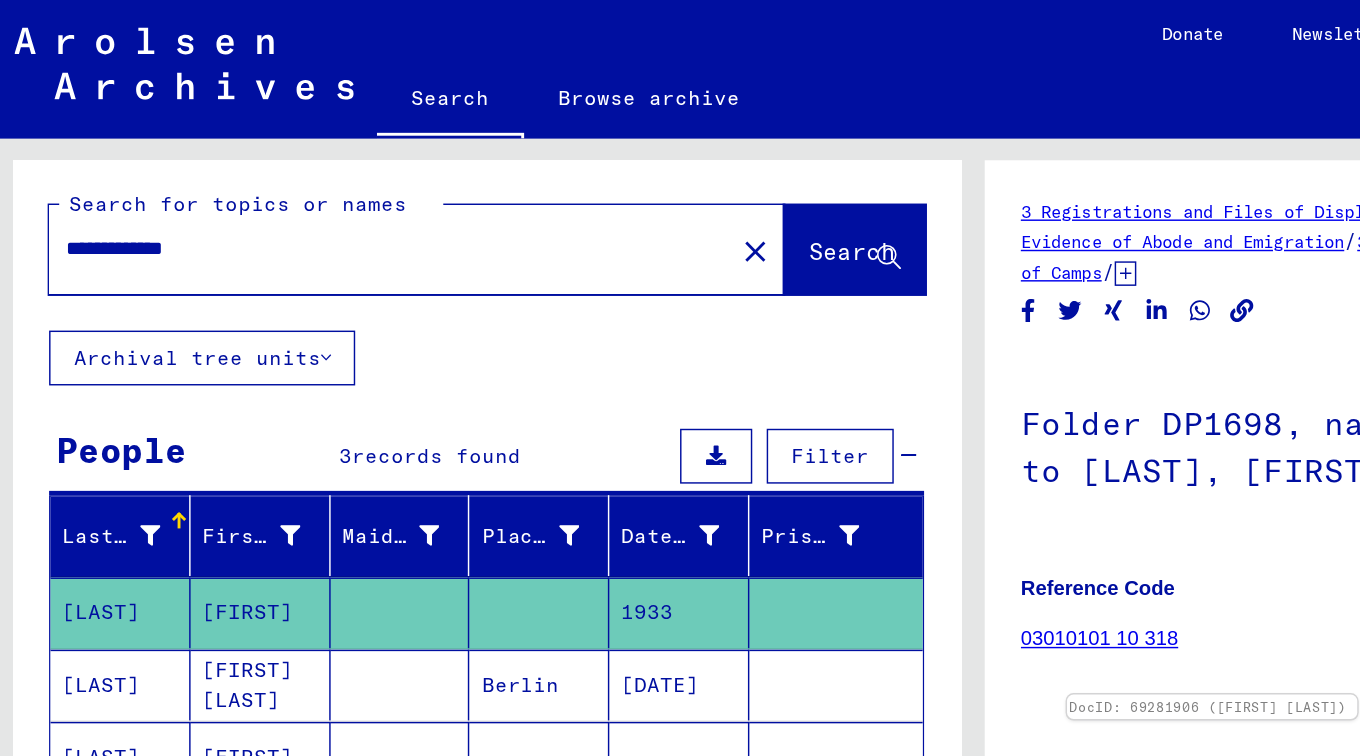 scroll, scrollTop: 5, scrollLeft: 0, axis: vertical 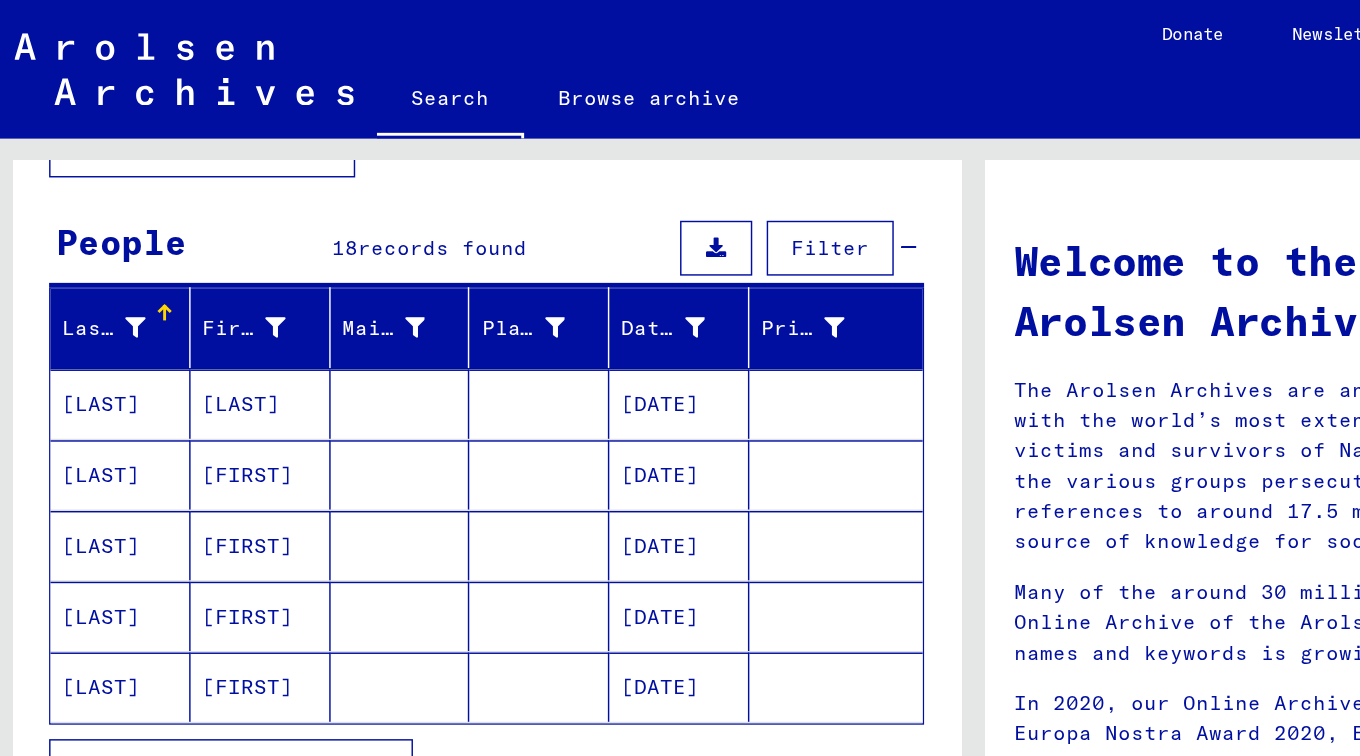 click on "[DATE]" at bounding box center (476, 280) 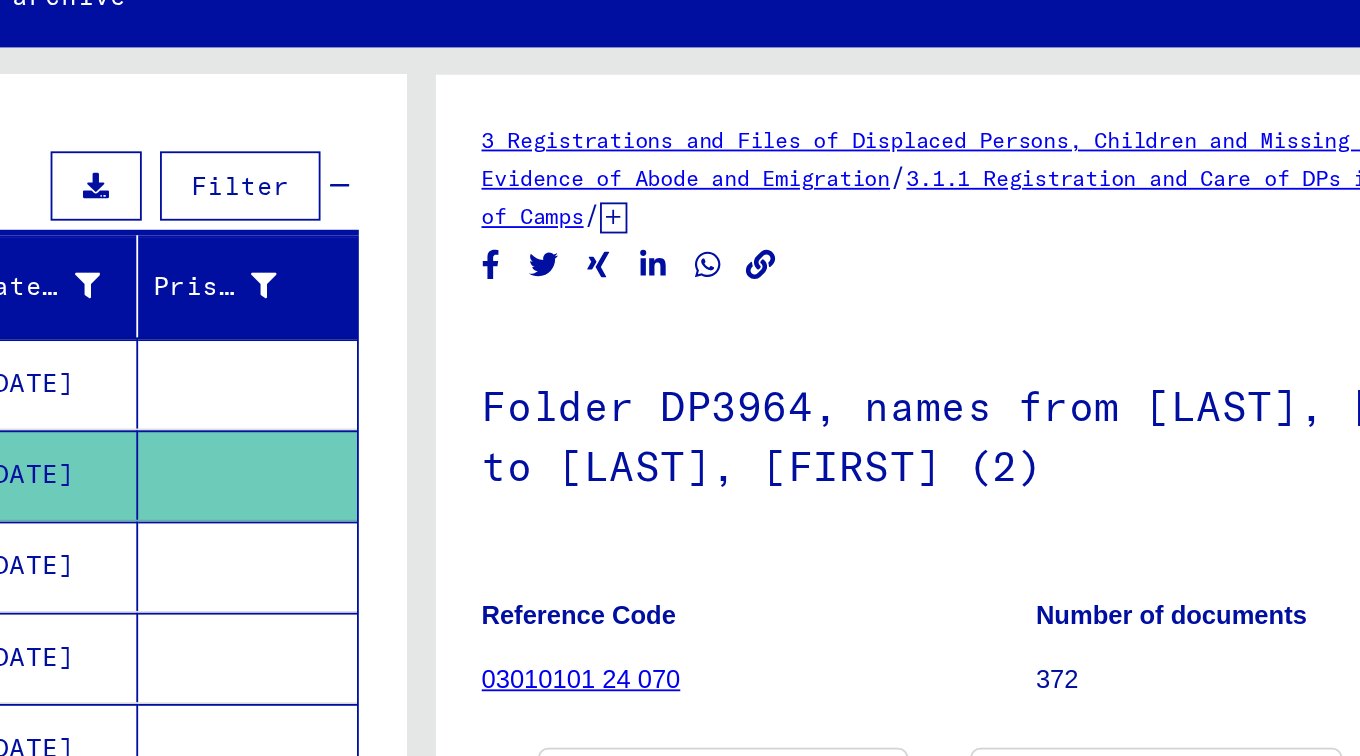 scroll, scrollTop: 326, scrollLeft: 0, axis: vertical 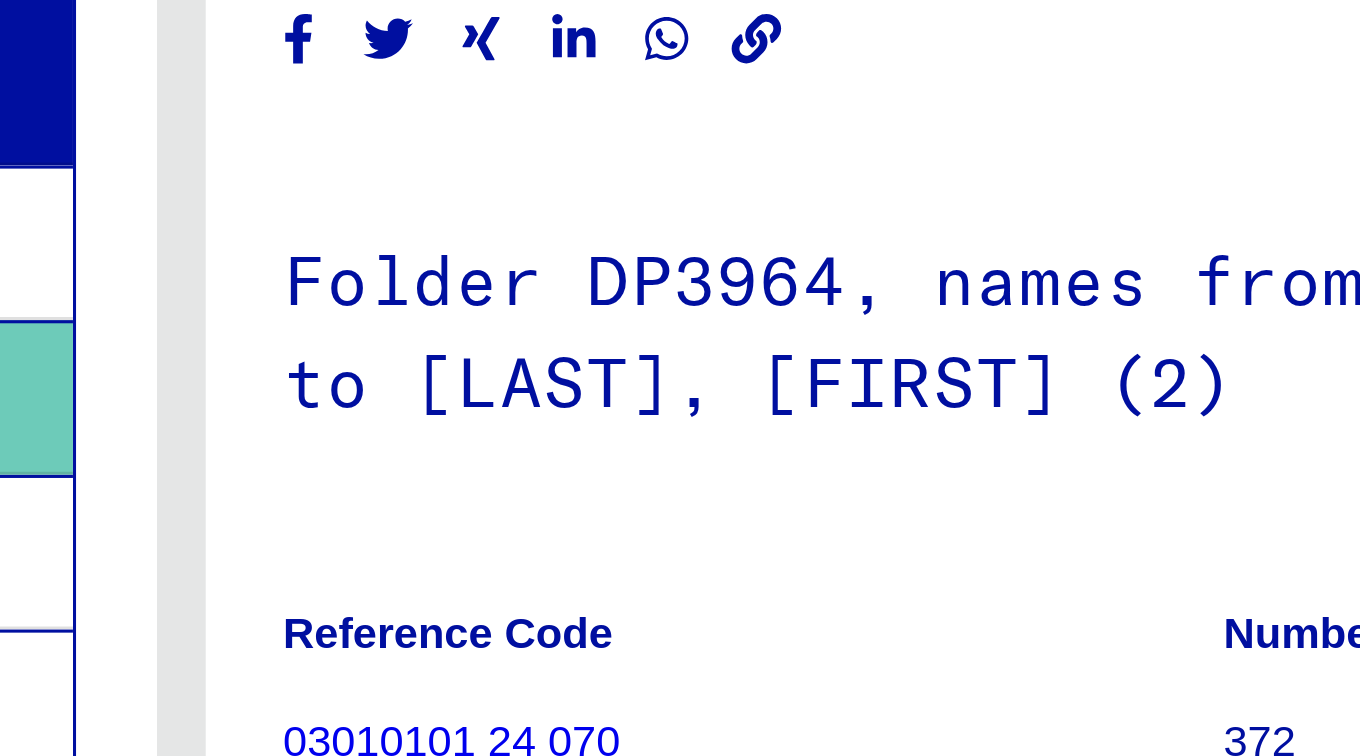 click at bounding box center (845, 481) 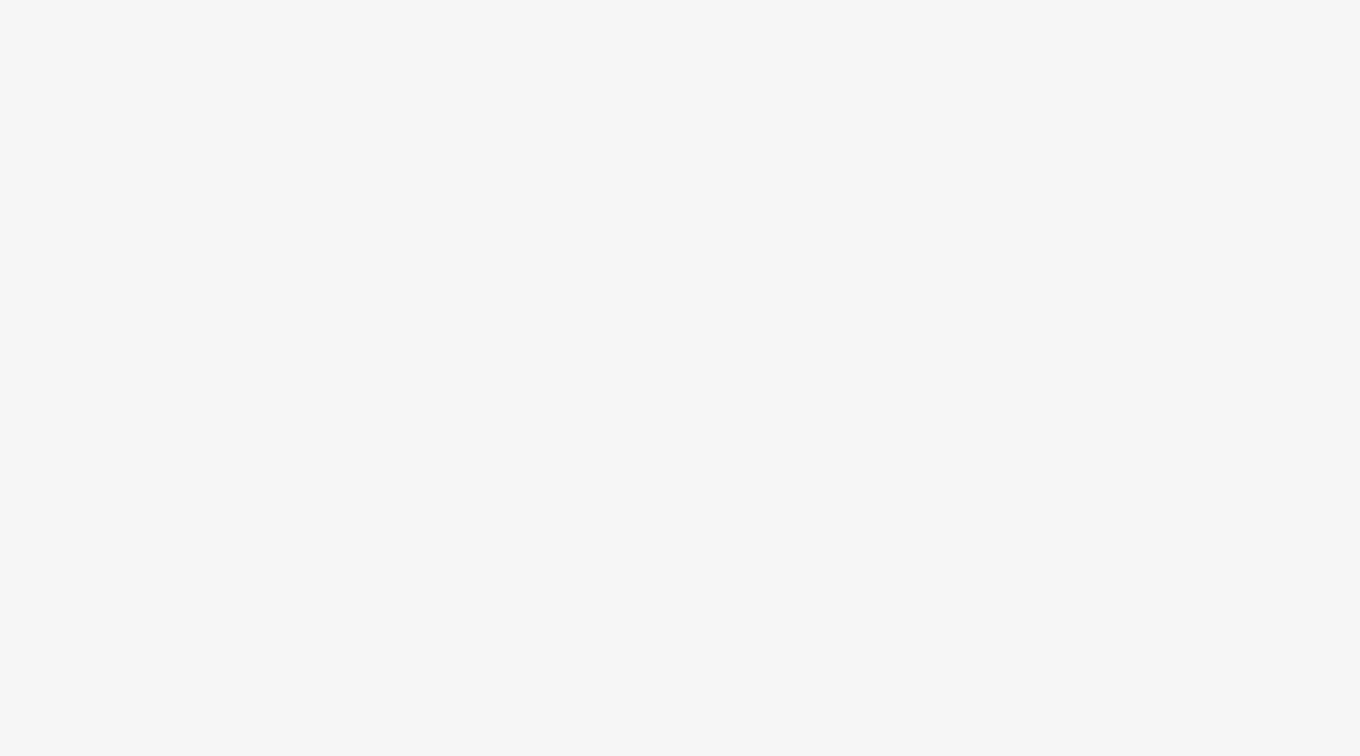 click at bounding box center [680, 328] 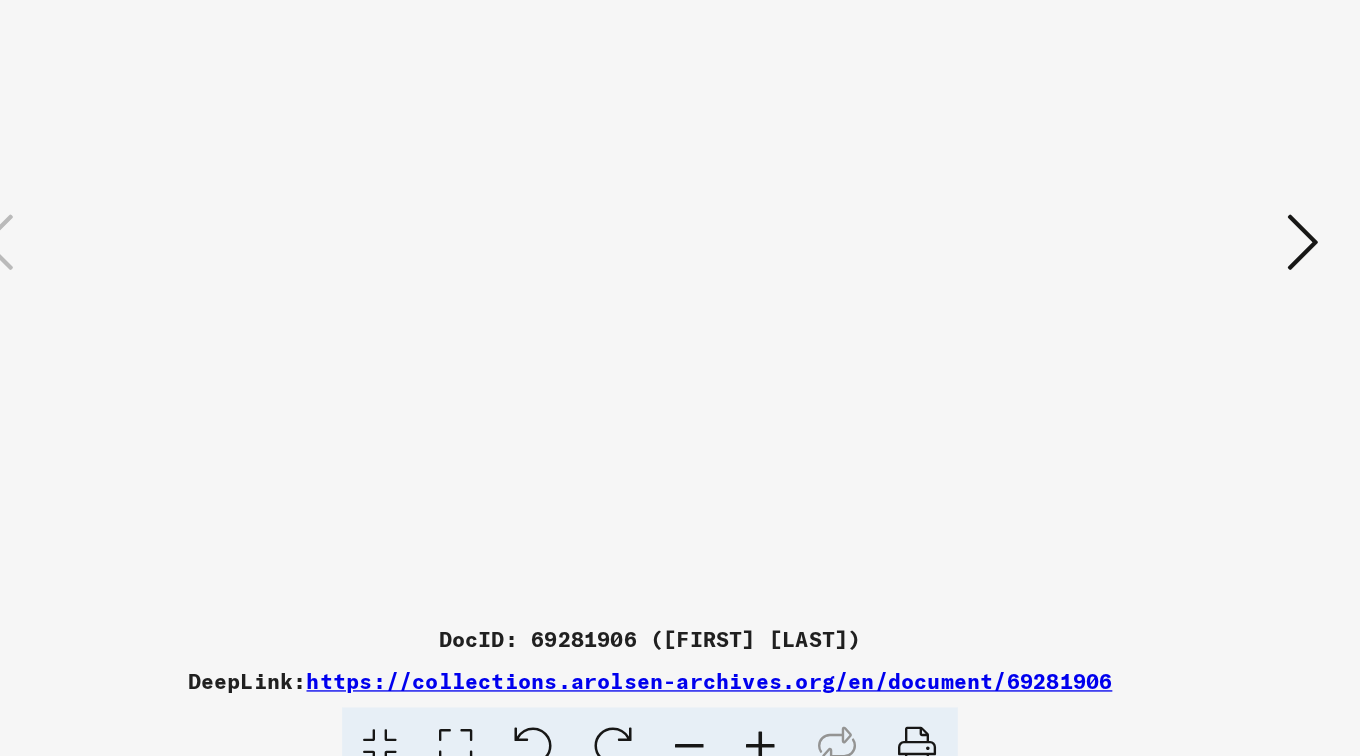 click at bounding box center (1174, 326) 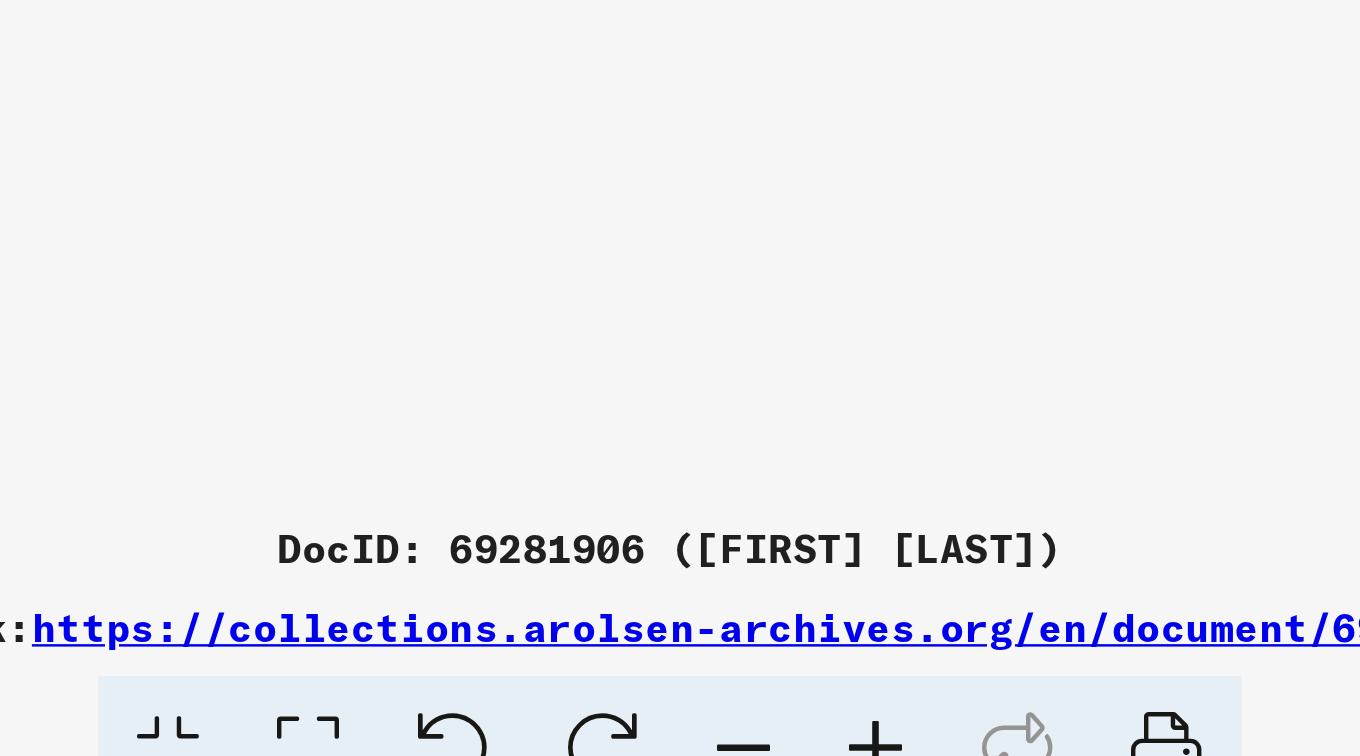 scroll, scrollTop: 0, scrollLeft: 0, axis: both 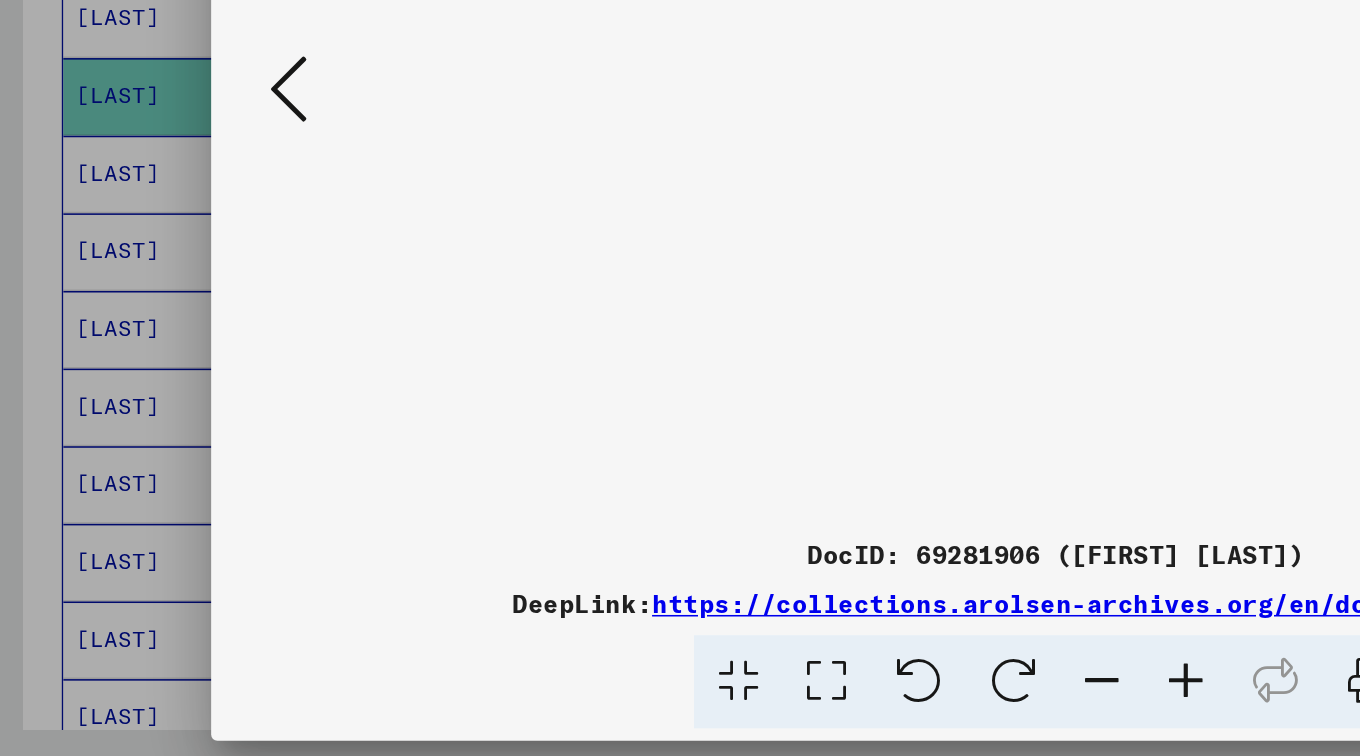 click at bounding box center [186, 326] 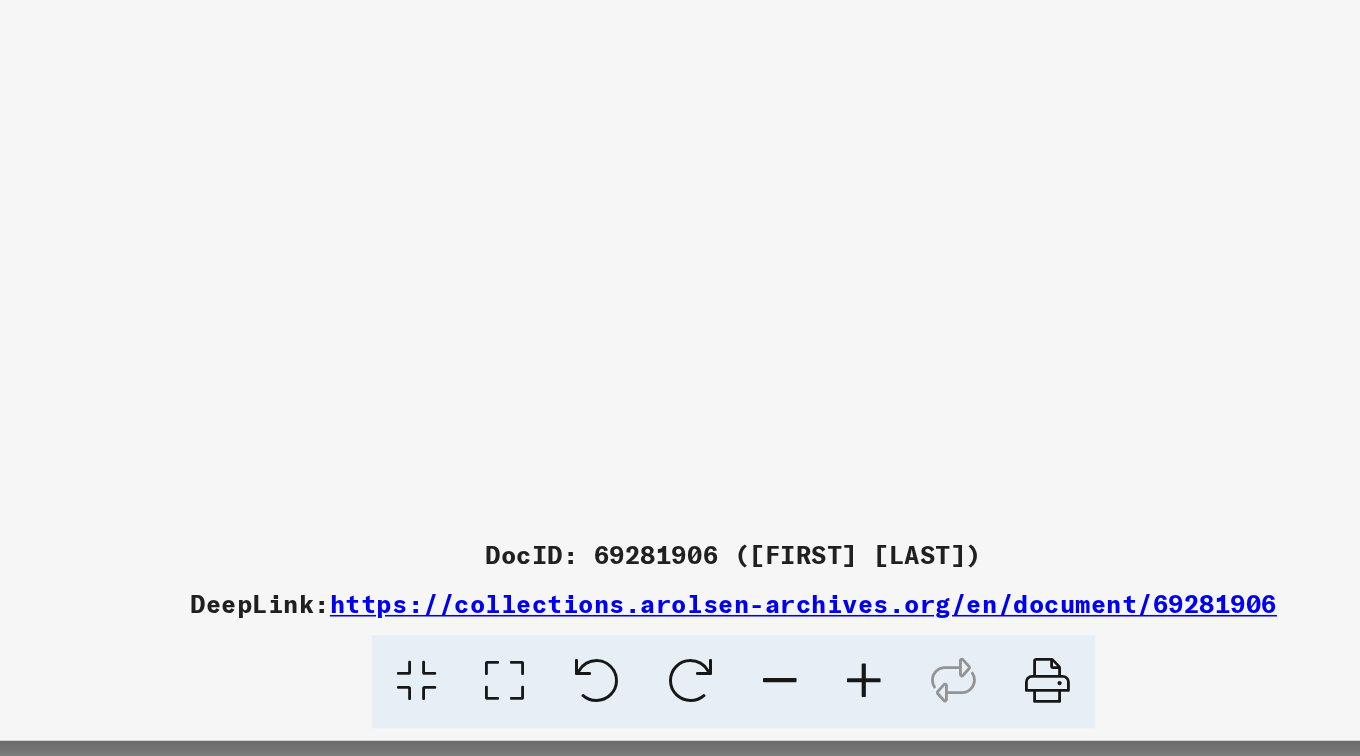 scroll, scrollTop: 0, scrollLeft: 0, axis: both 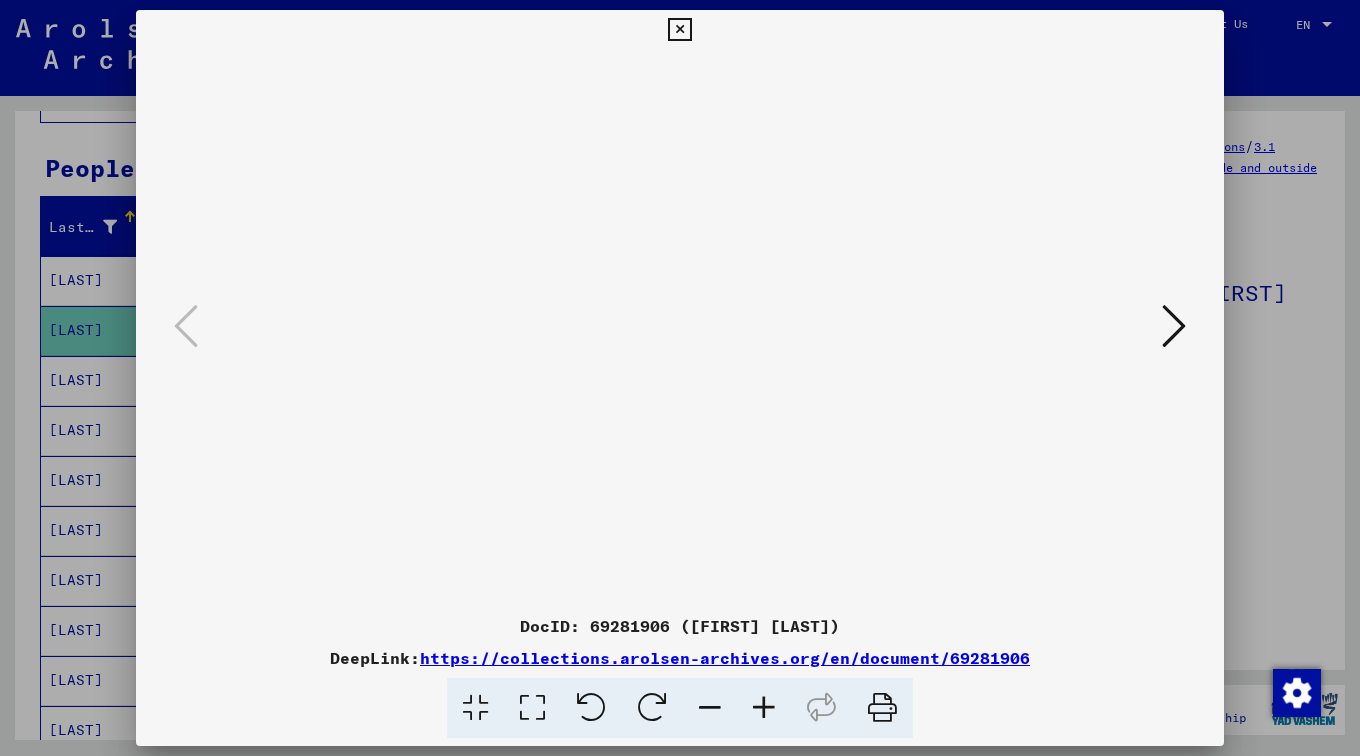 click at bounding box center (1174, 327) 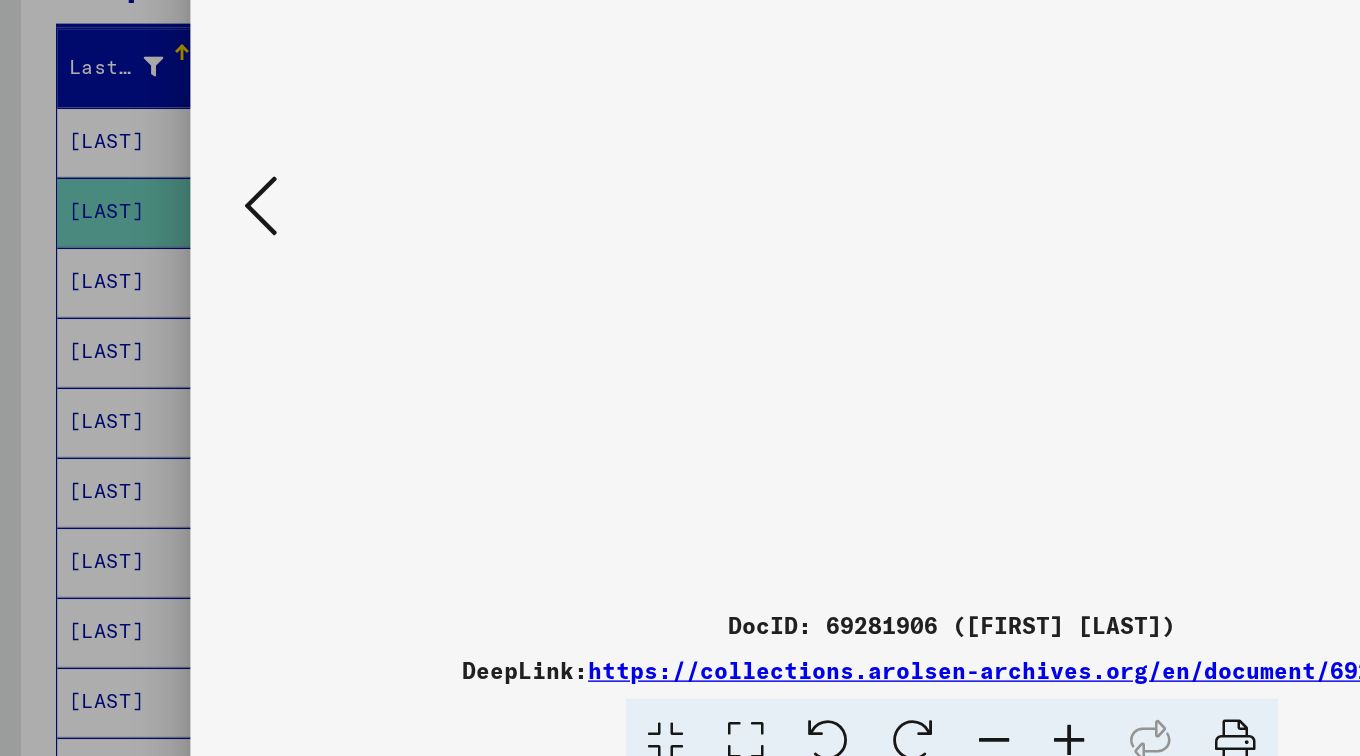 click at bounding box center (680, 328) 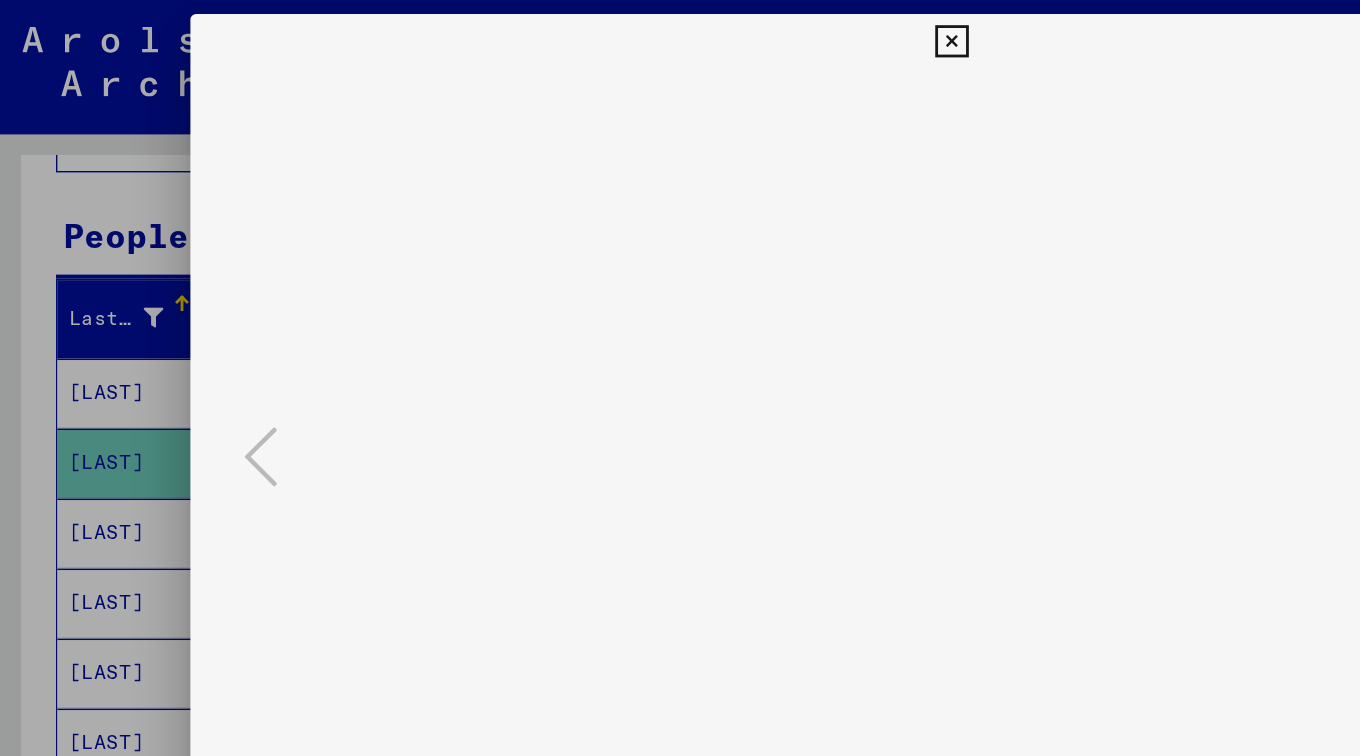 click at bounding box center [680, 328] 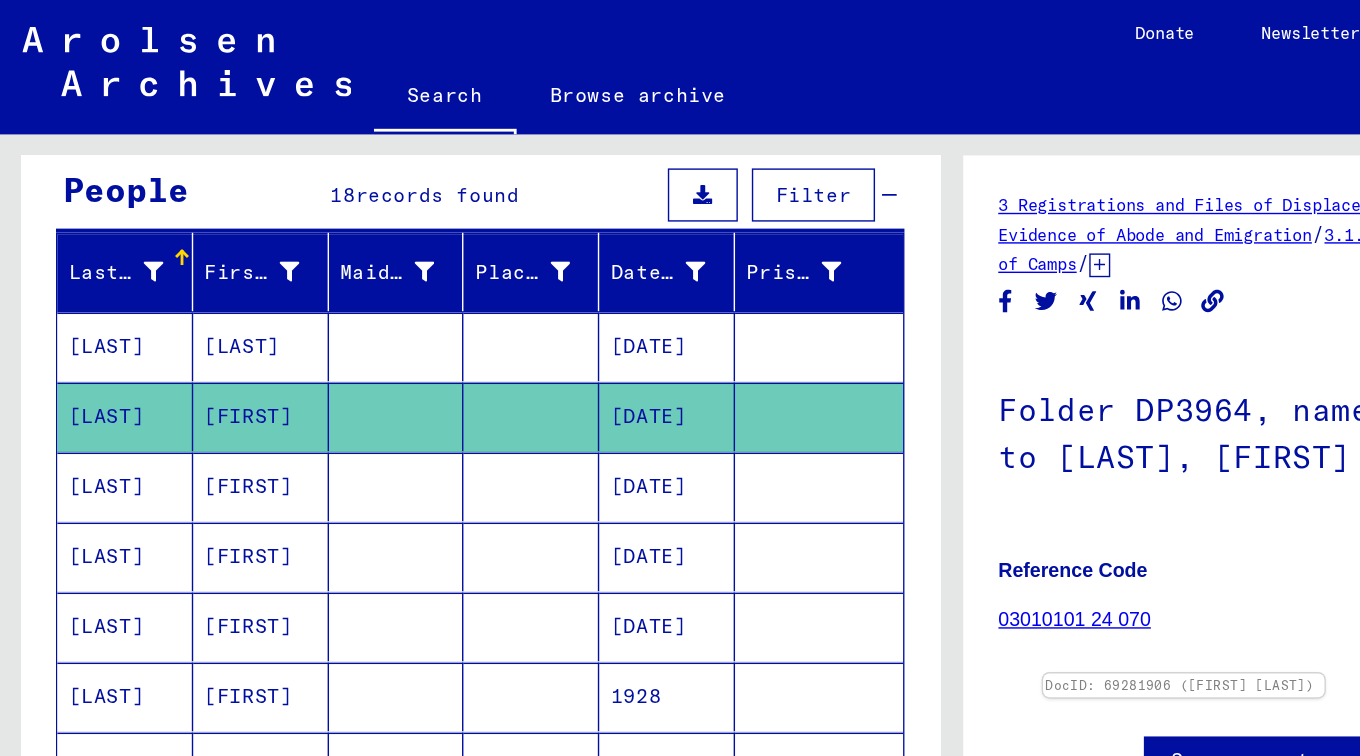 scroll, scrollTop: 188, scrollLeft: 0, axis: vertical 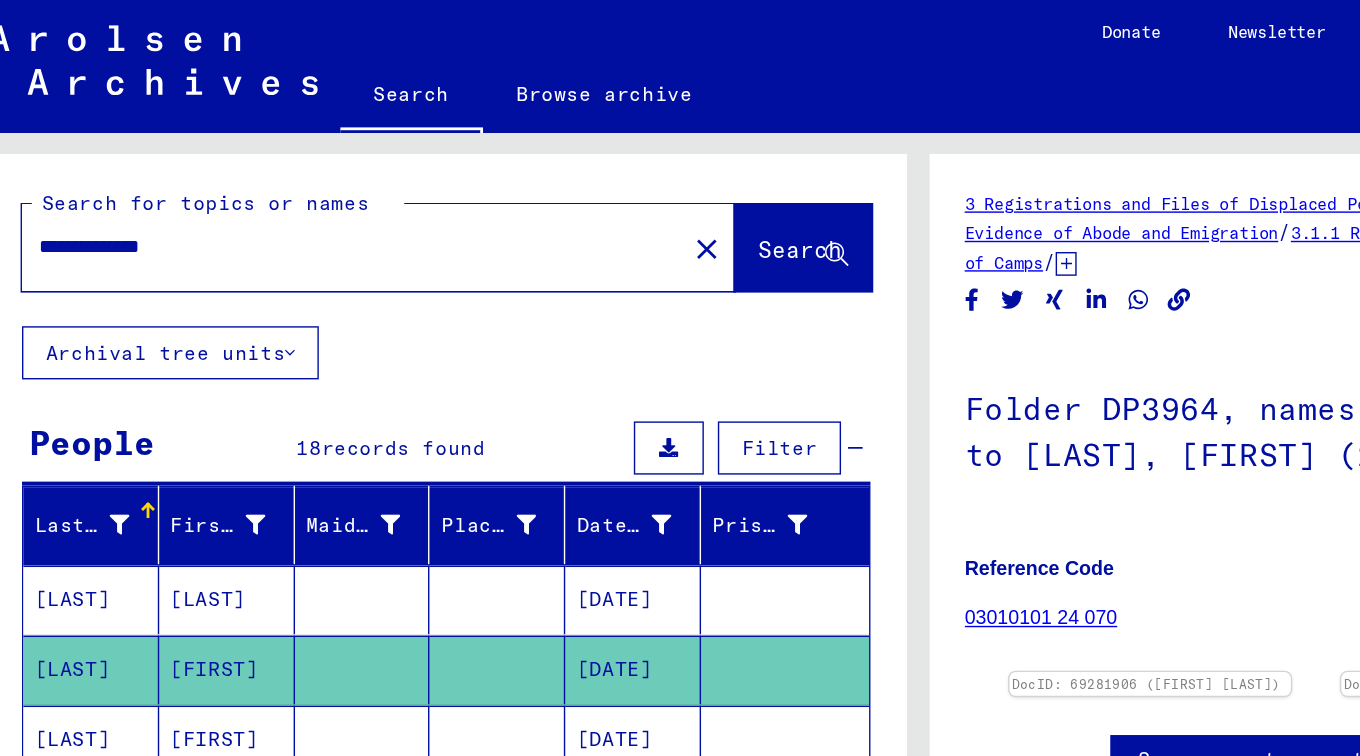 click on "**********" at bounding box center (276, 177) 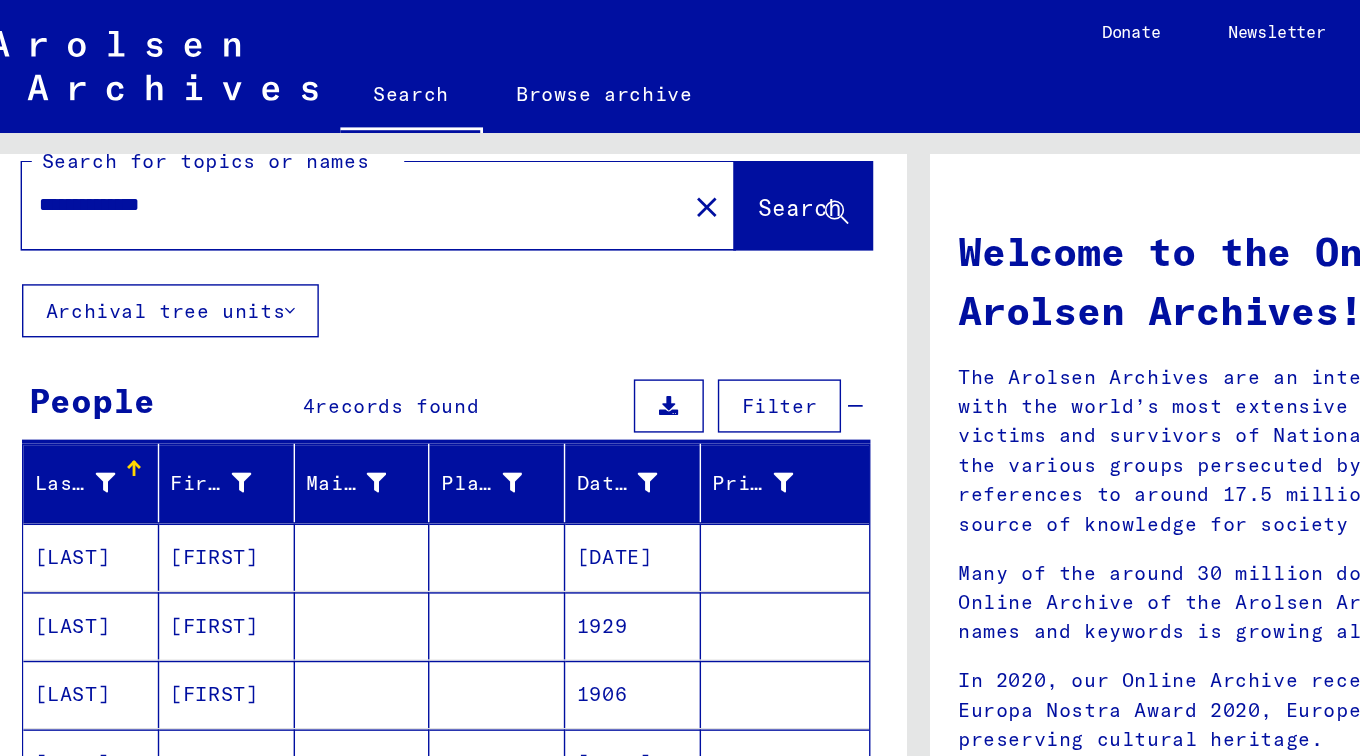scroll, scrollTop: 59, scrollLeft: 0, axis: vertical 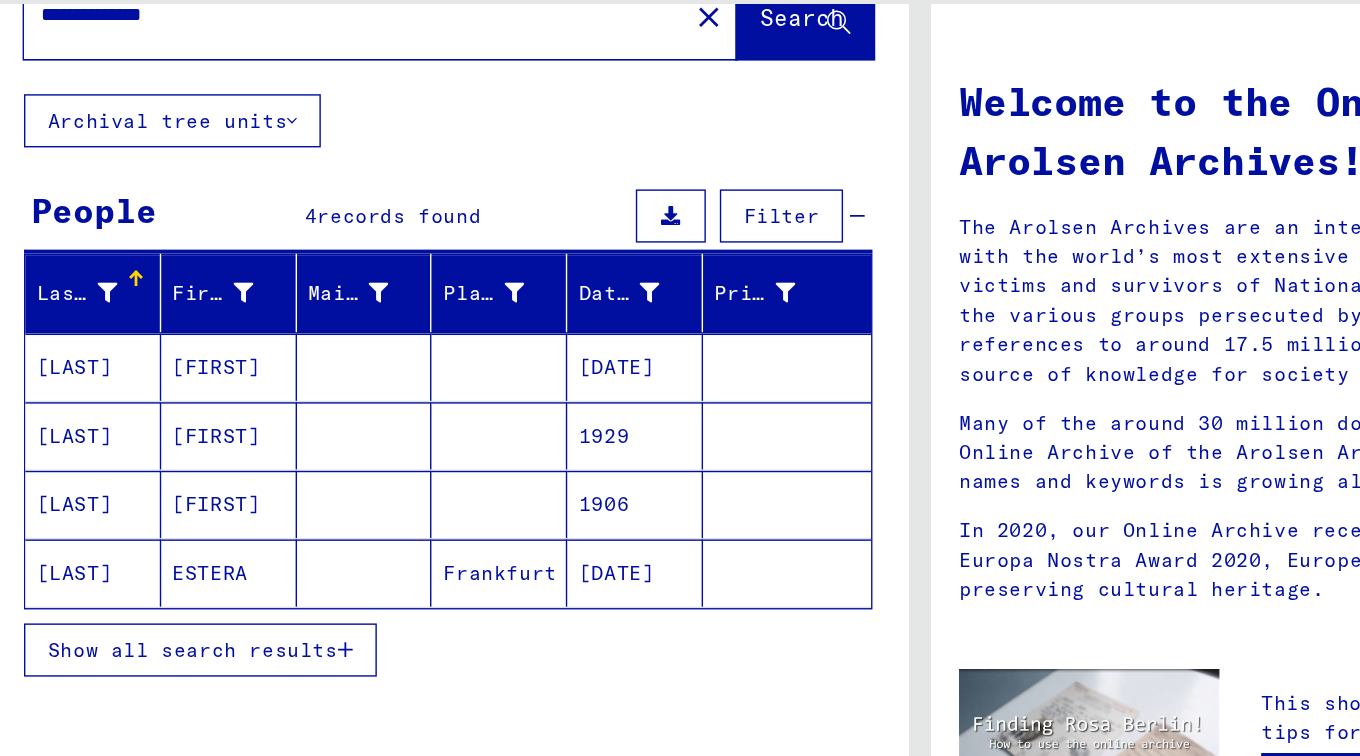 click on "[DATE]" at bounding box center (476, 370) 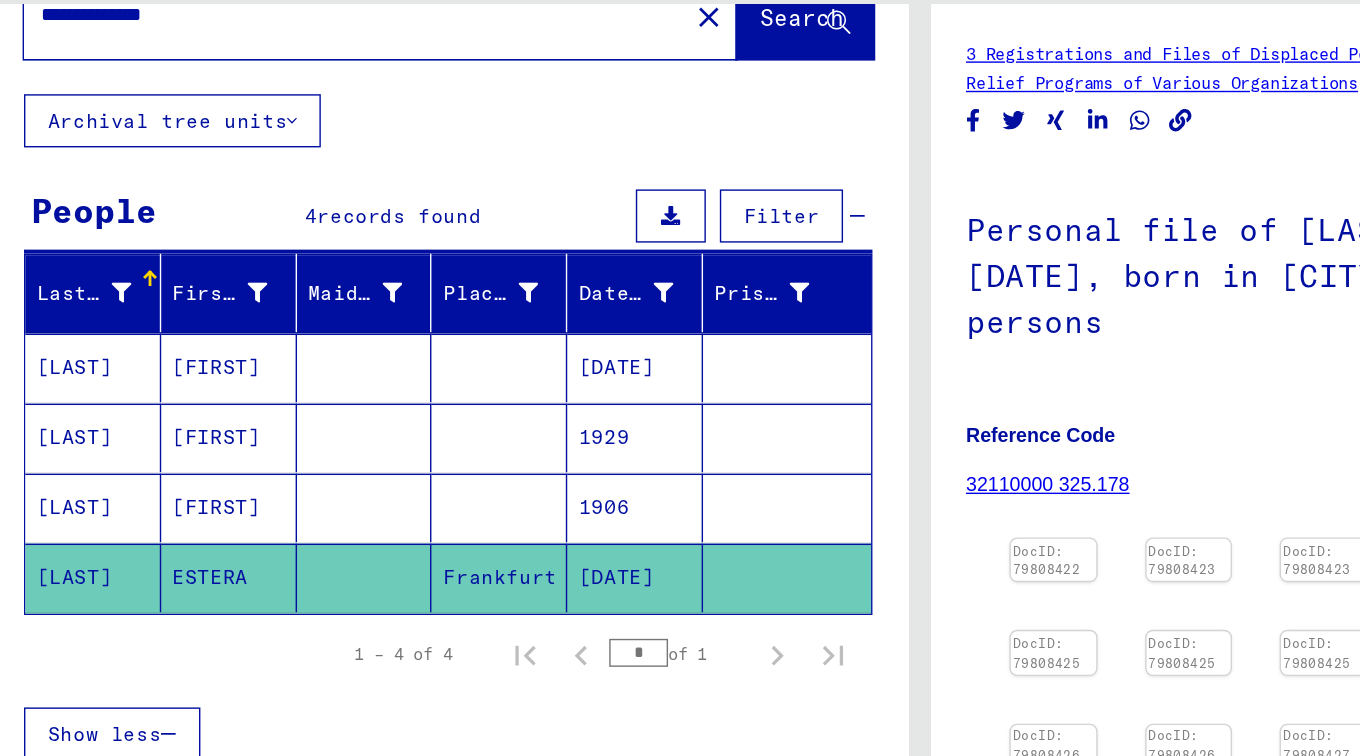 scroll, scrollTop: 0, scrollLeft: 0, axis: both 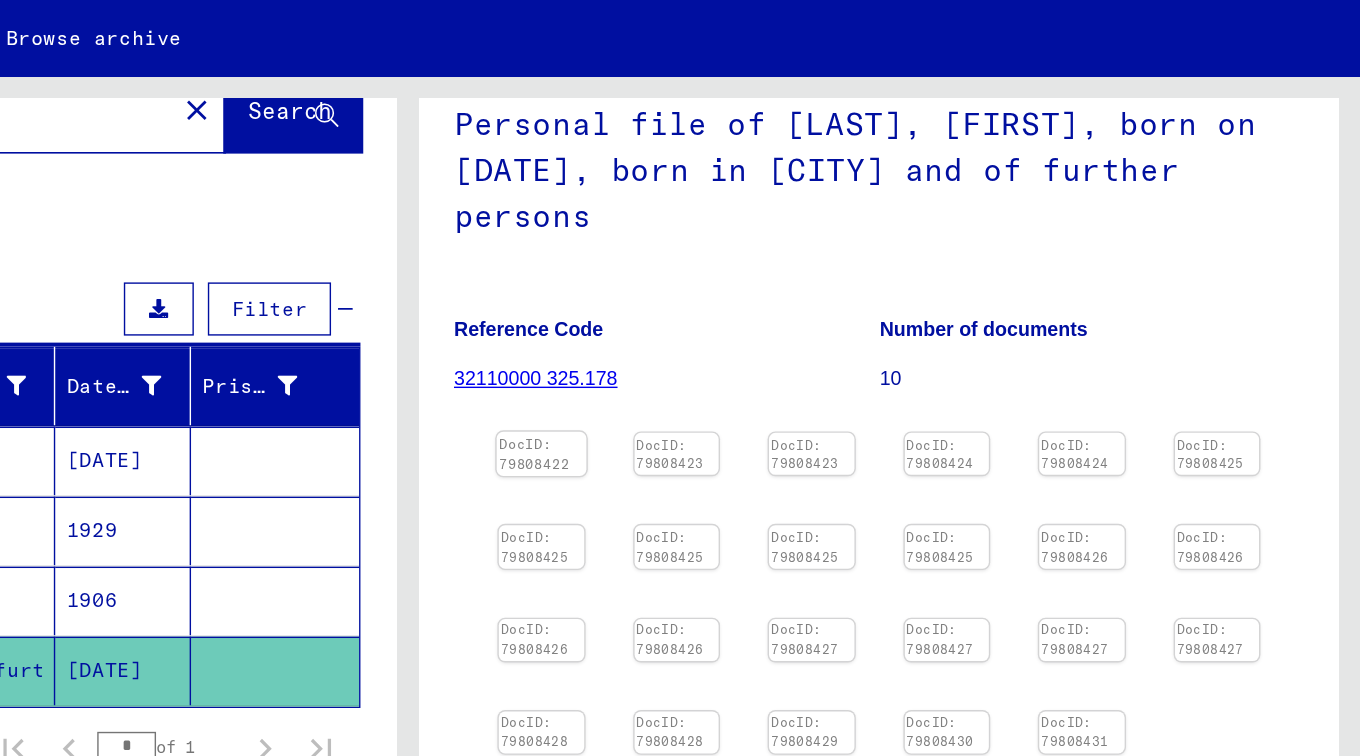 click at bounding box center [775, 349] 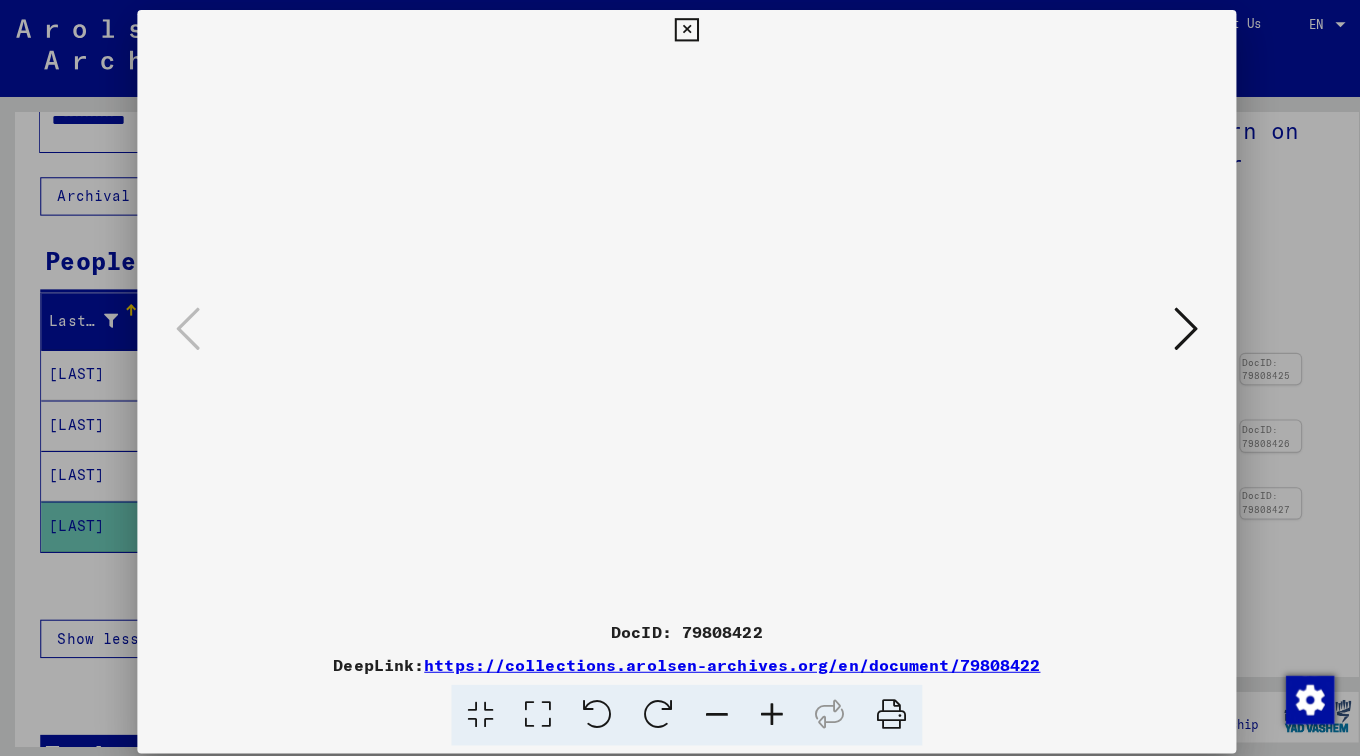 click at bounding box center (1174, 326) 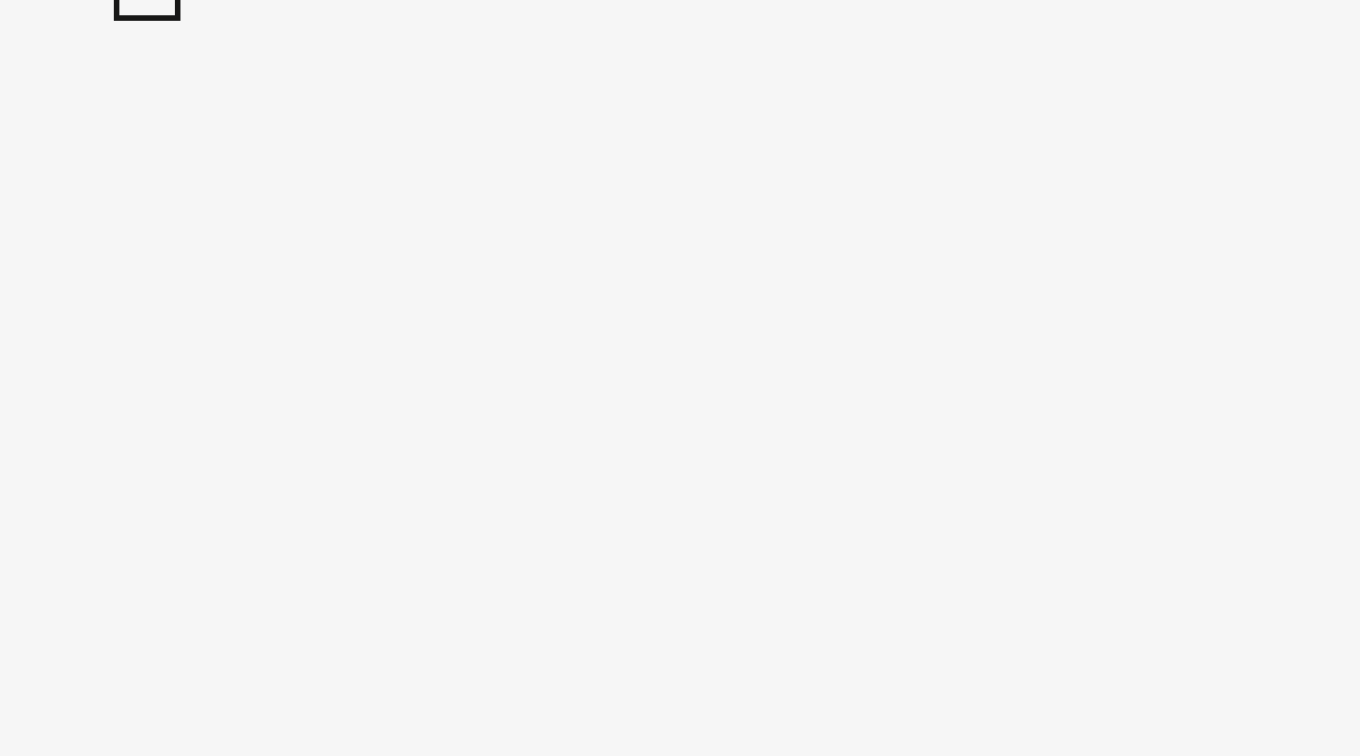 click at bounding box center [680, 328] 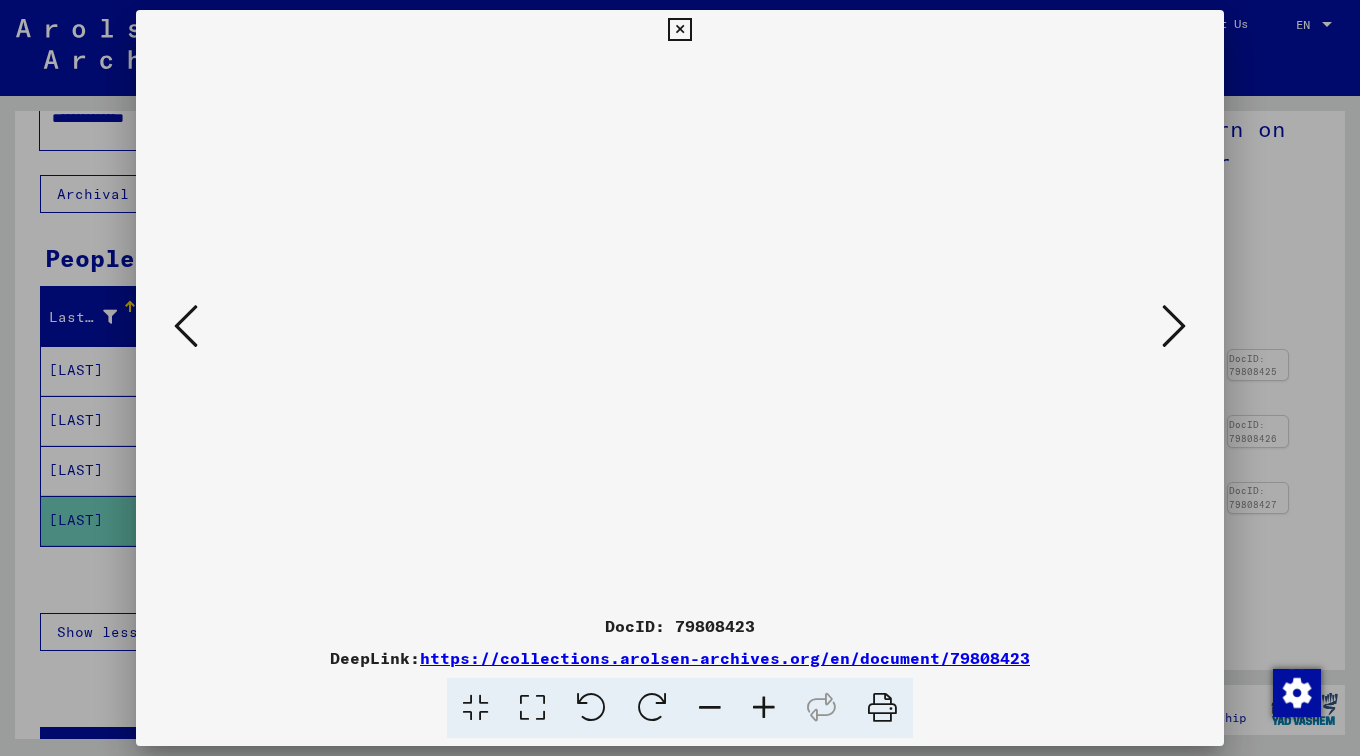 click at bounding box center [1174, 327] 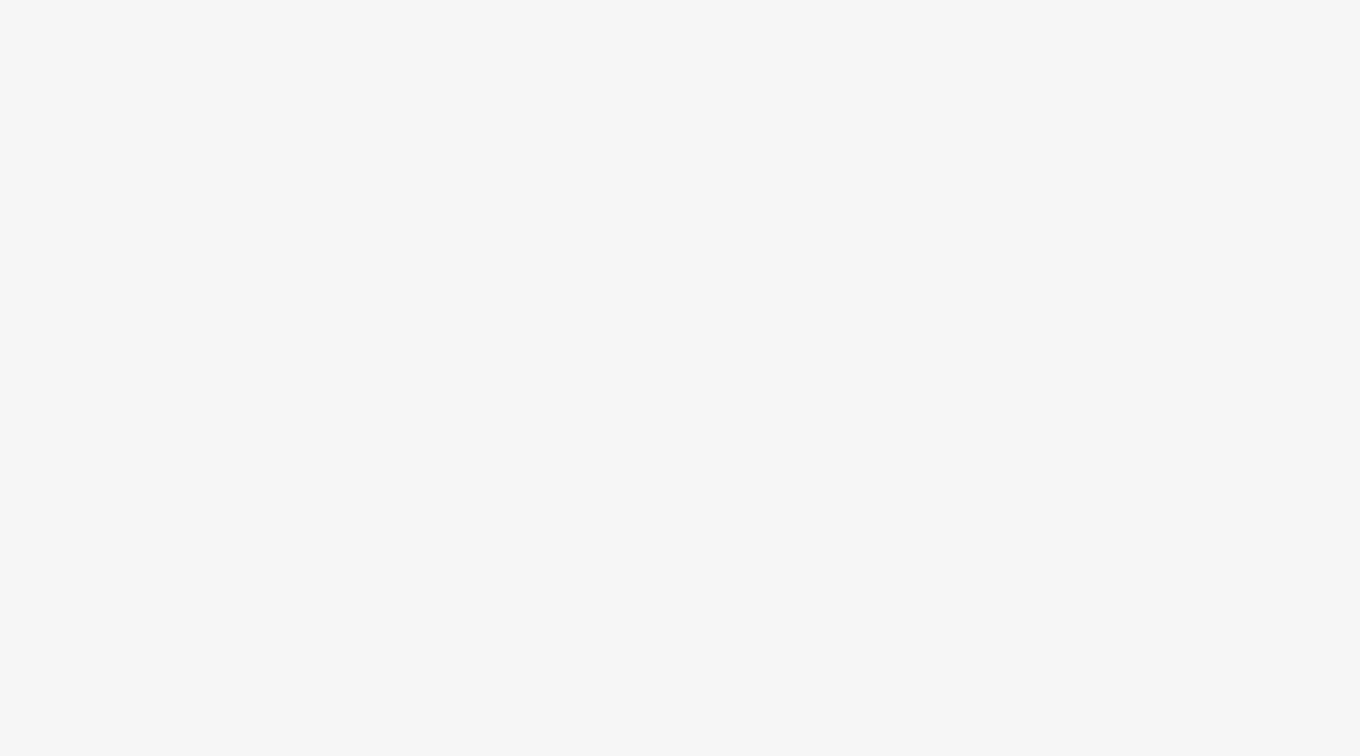 click at bounding box center (680, 328) 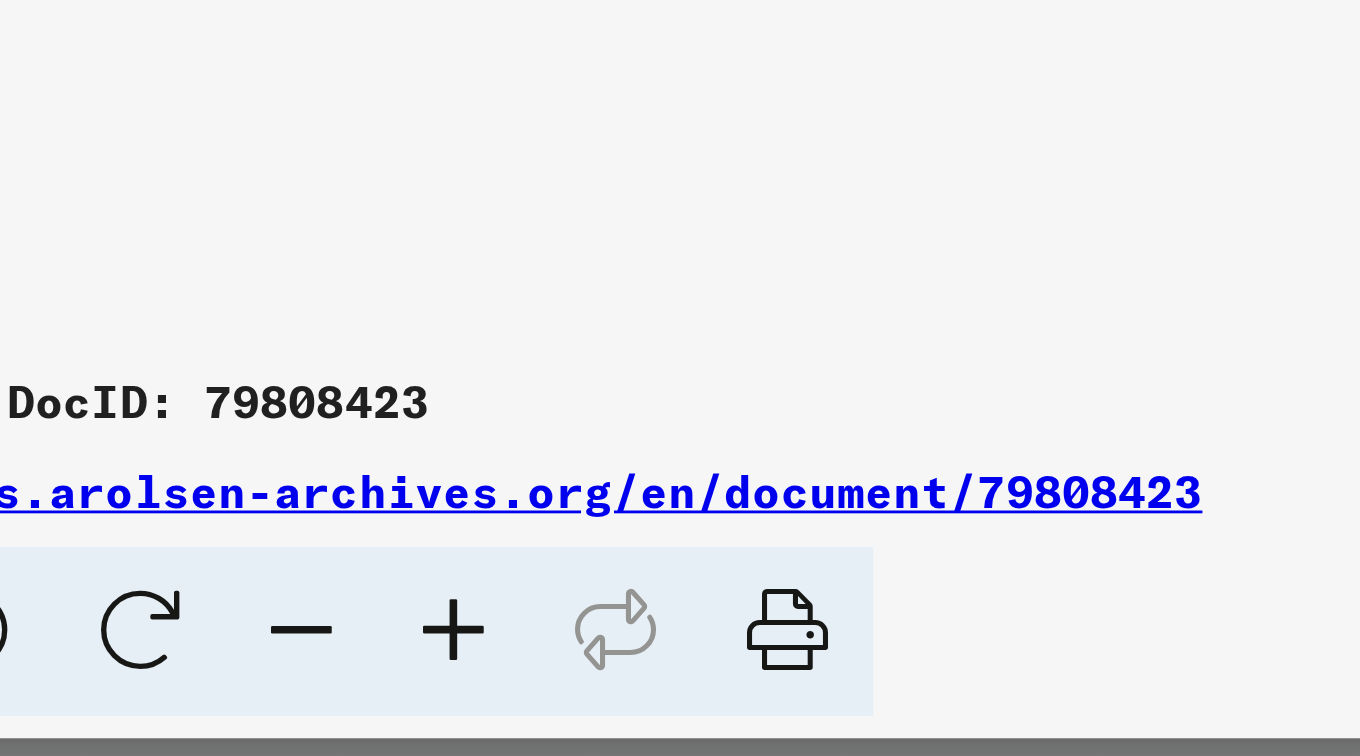 scroll, scrollTop: 0, scrollLeft: 0, axis: both 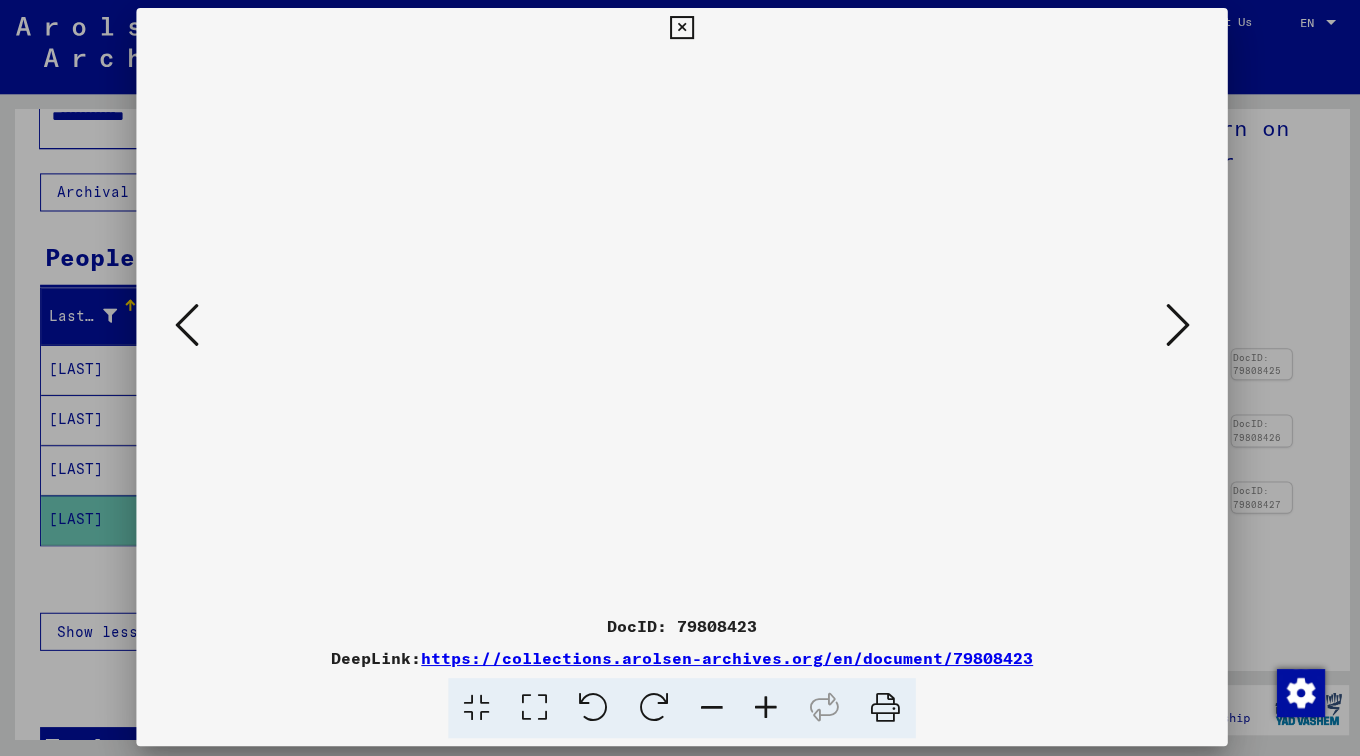 click at bounding box center (1174, 326) 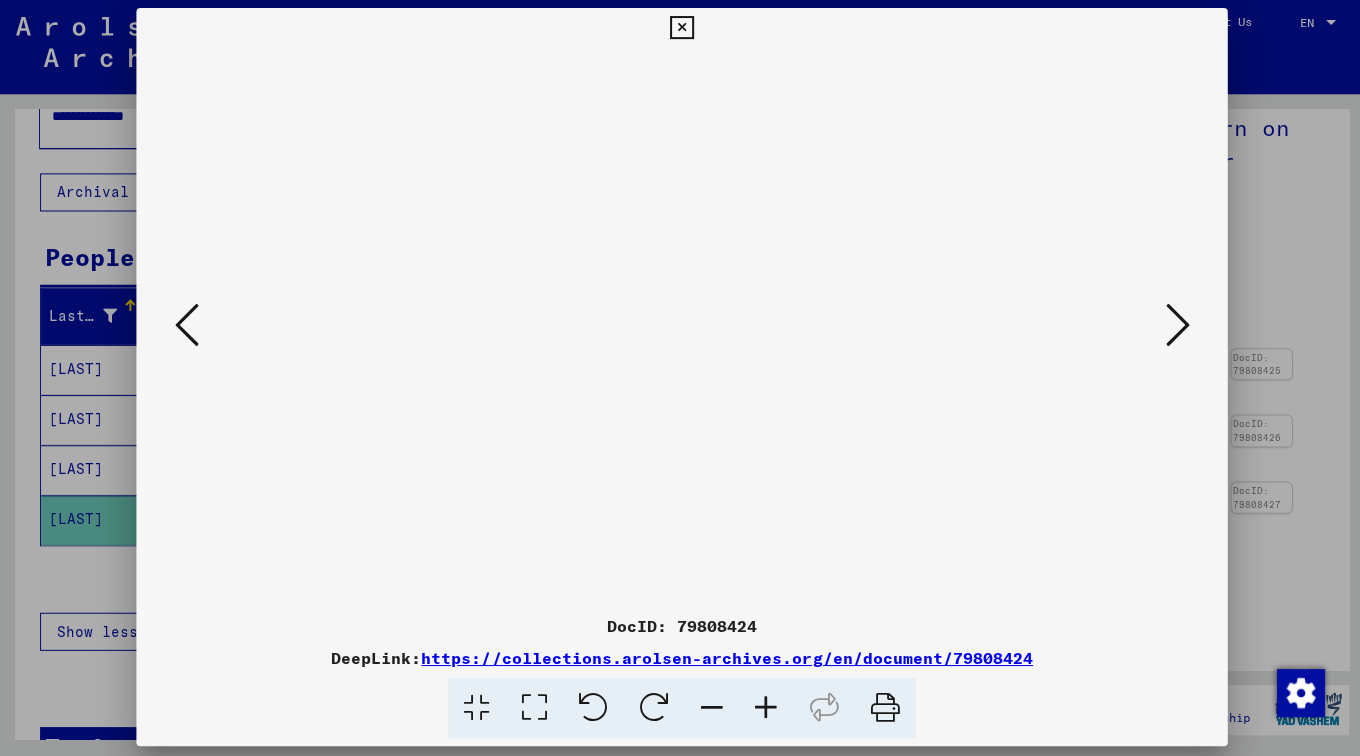 scroll, scrollTop: 0, scrollLeft: 0, axis: both 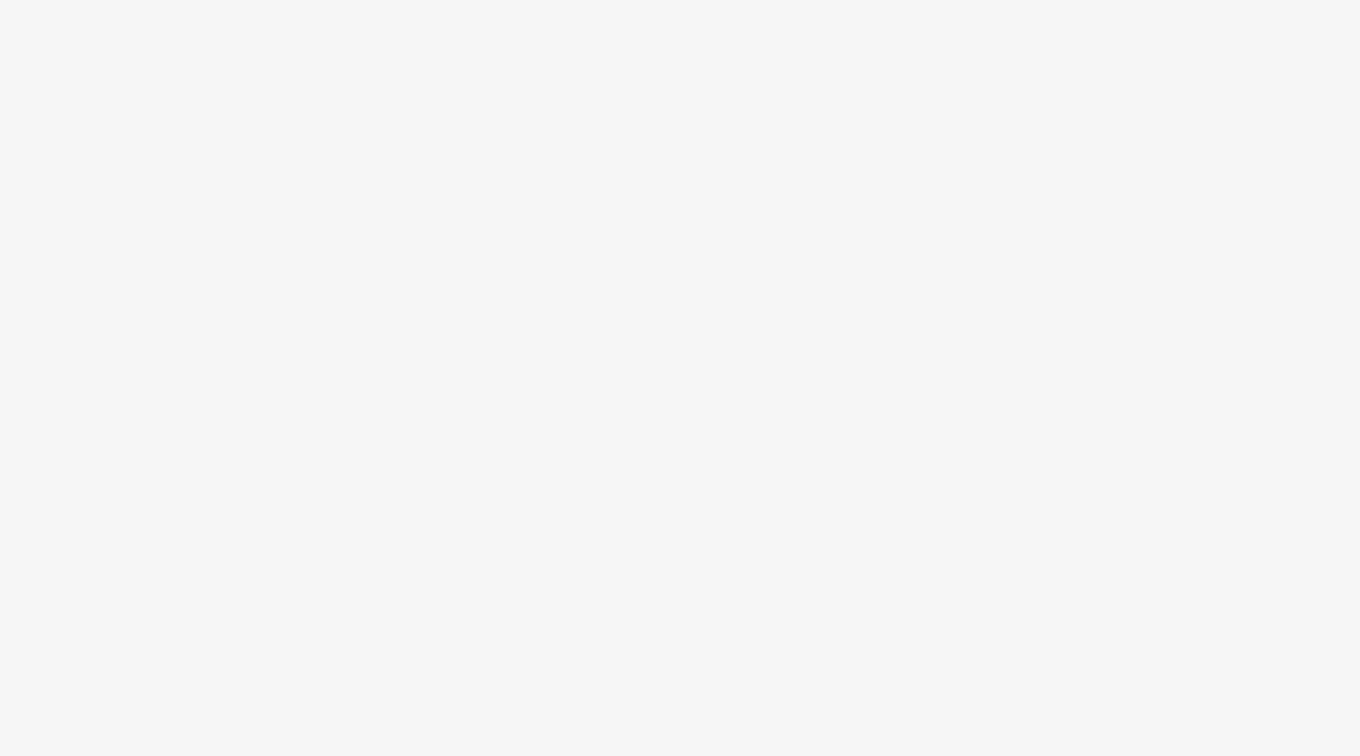 click at bounding box center [680, 328] 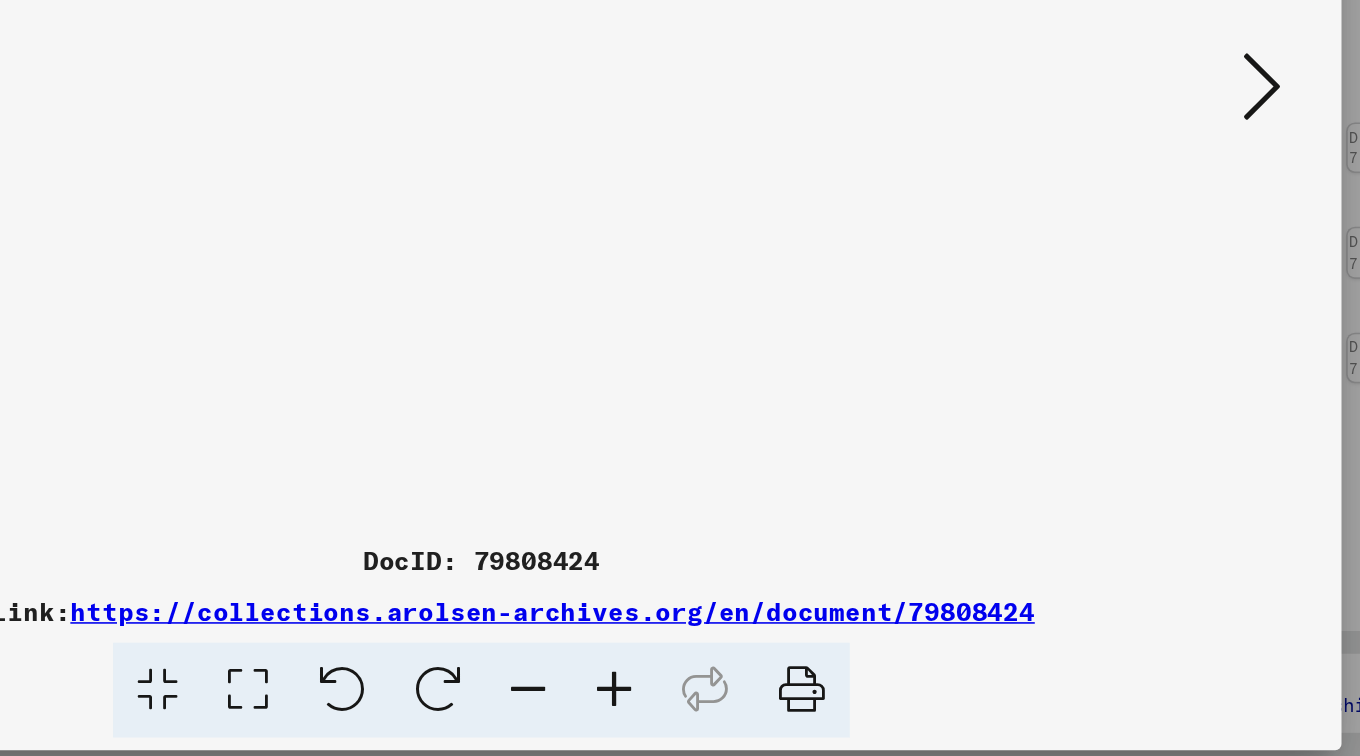 click at bounding box center [1174, 326] 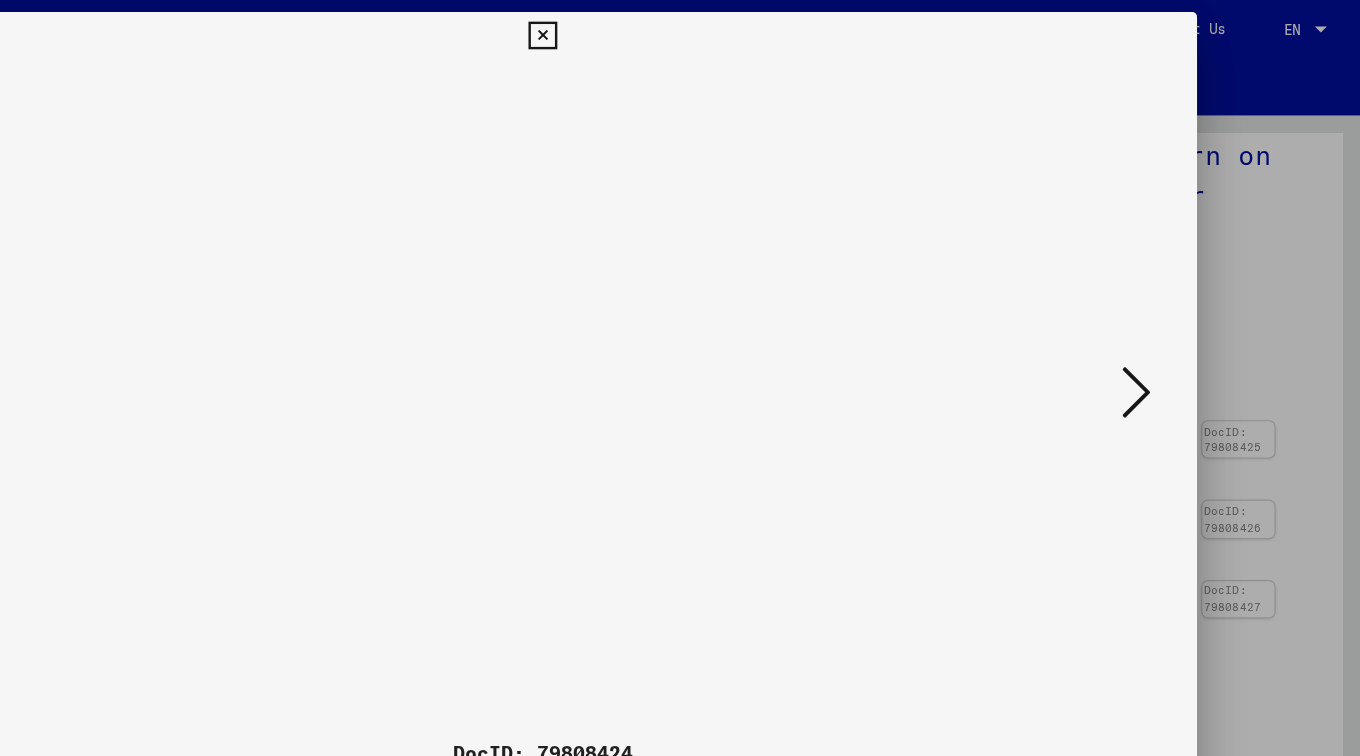 click at bounding box center (1174, 326) 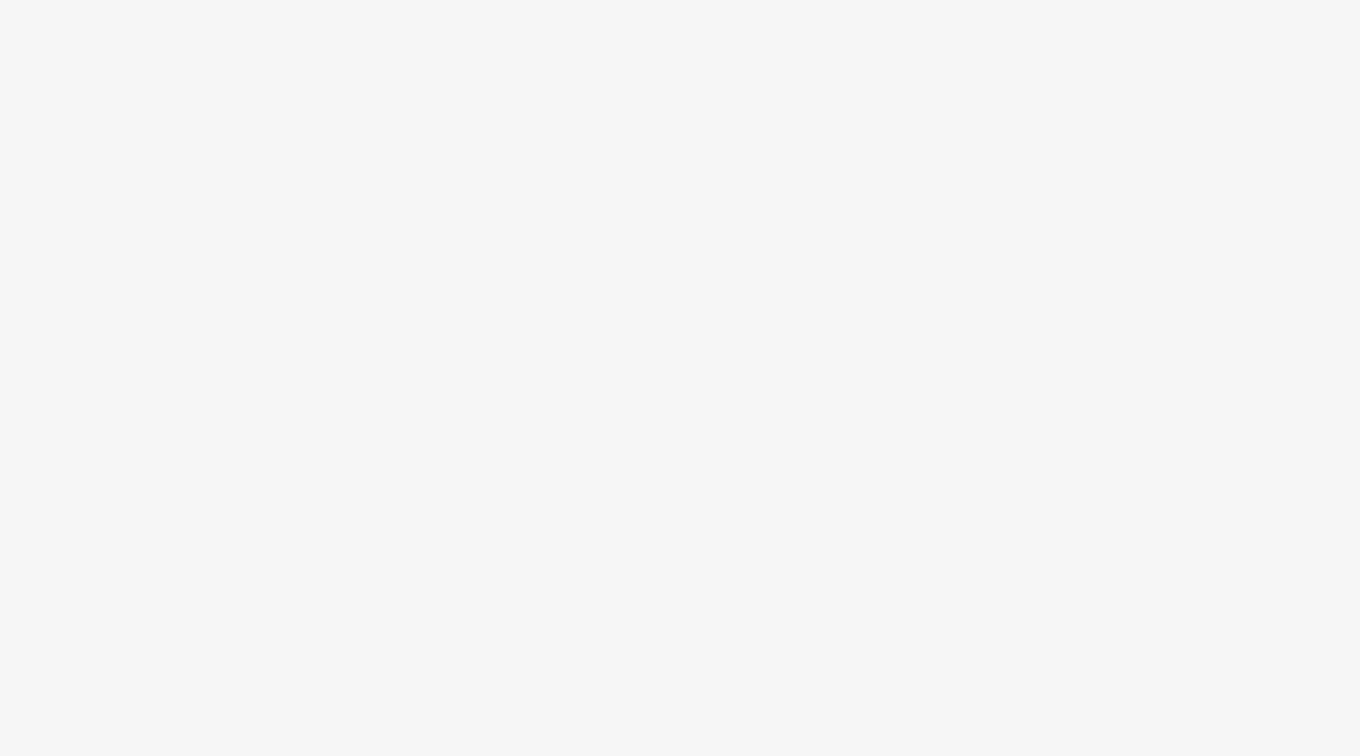 click at bounding box center [680, 328] 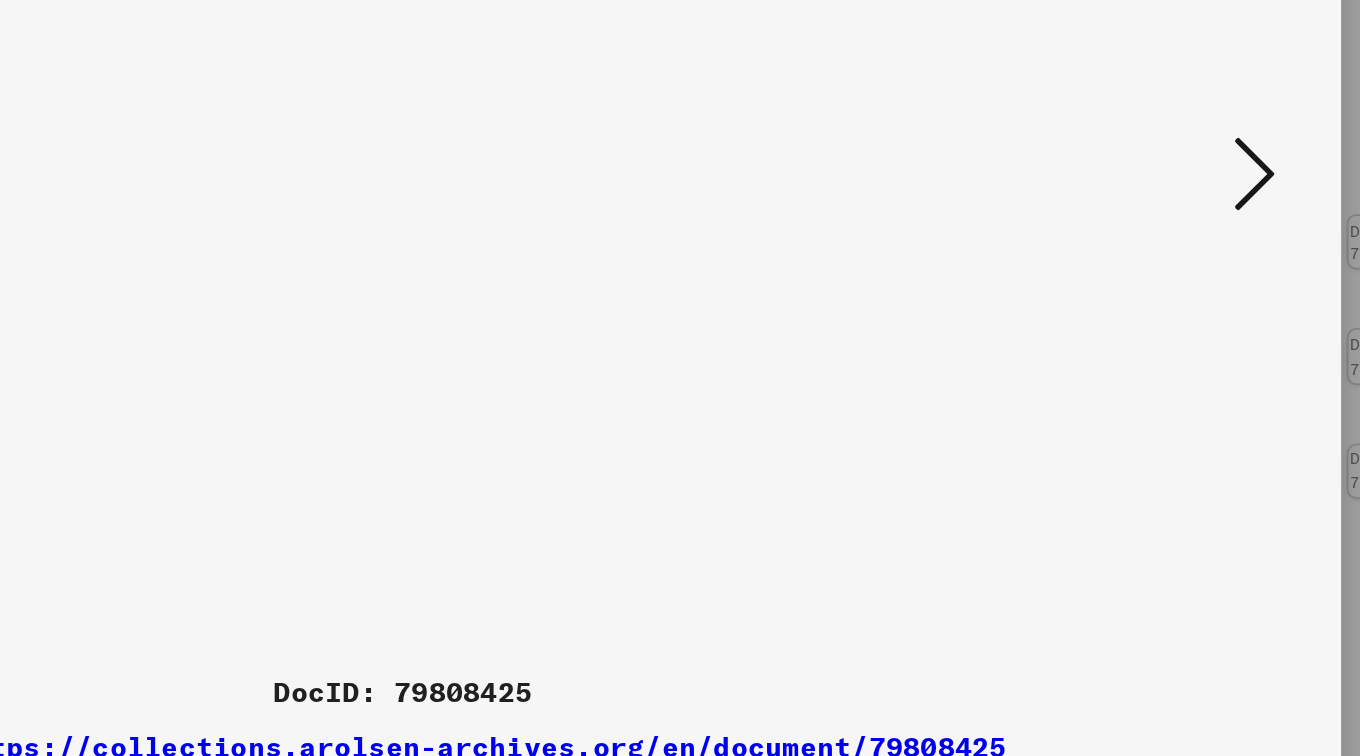 click at bounding box center [1174, 327] 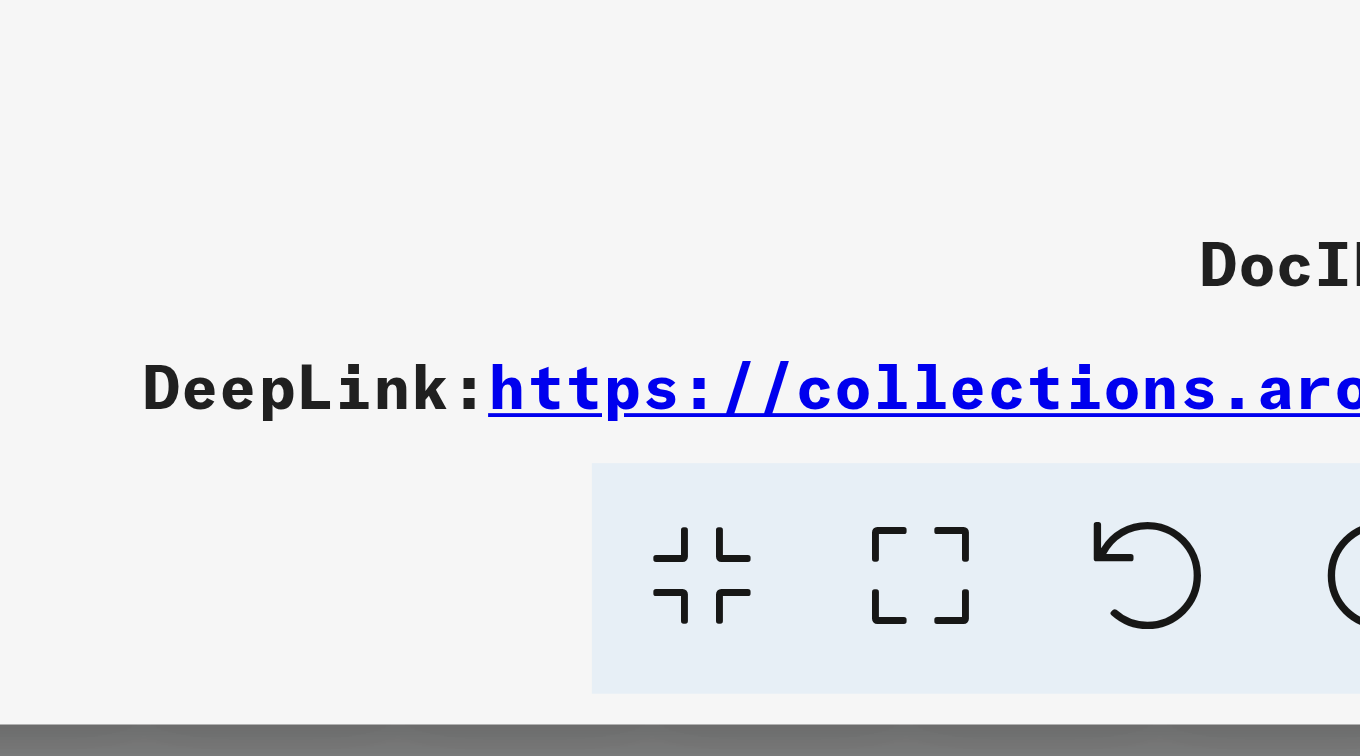 scroll, scrollTop: 0, scrollLeft: 0, axis: both 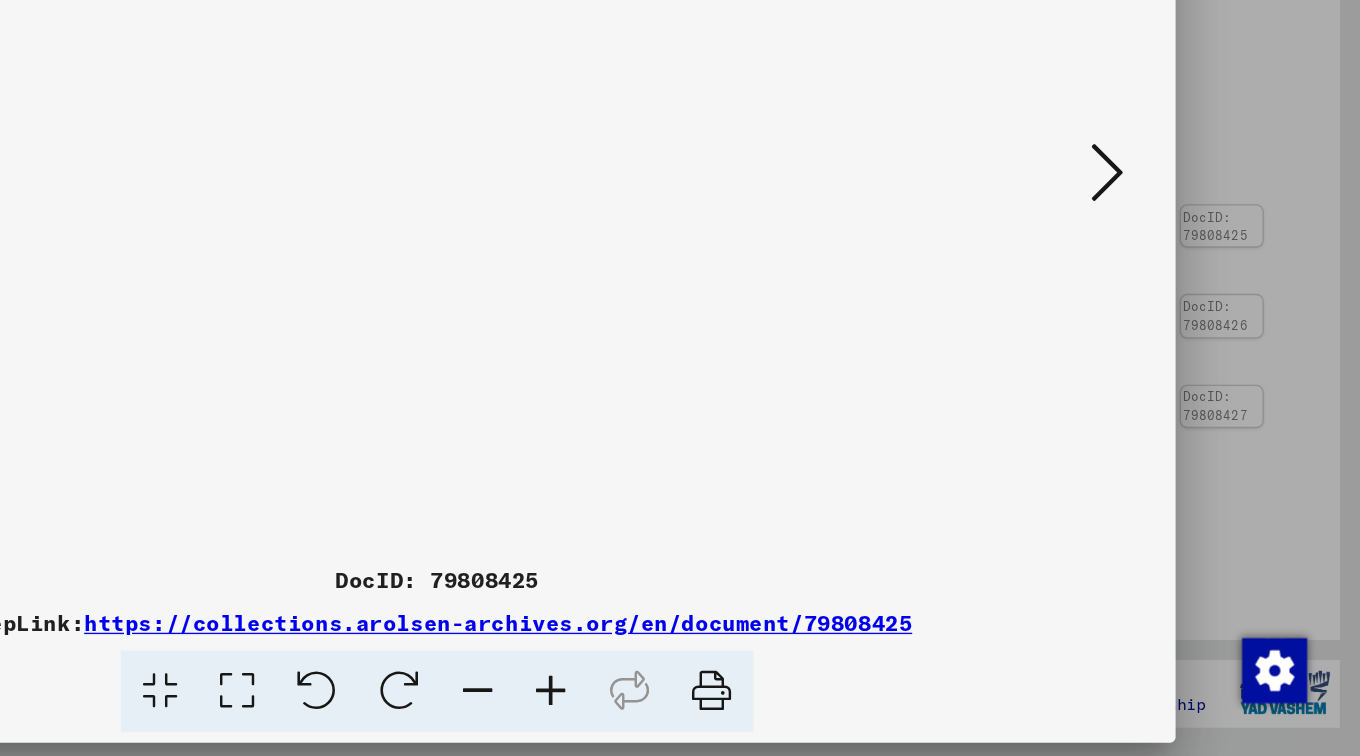 click at bounding box center [1174, 327] 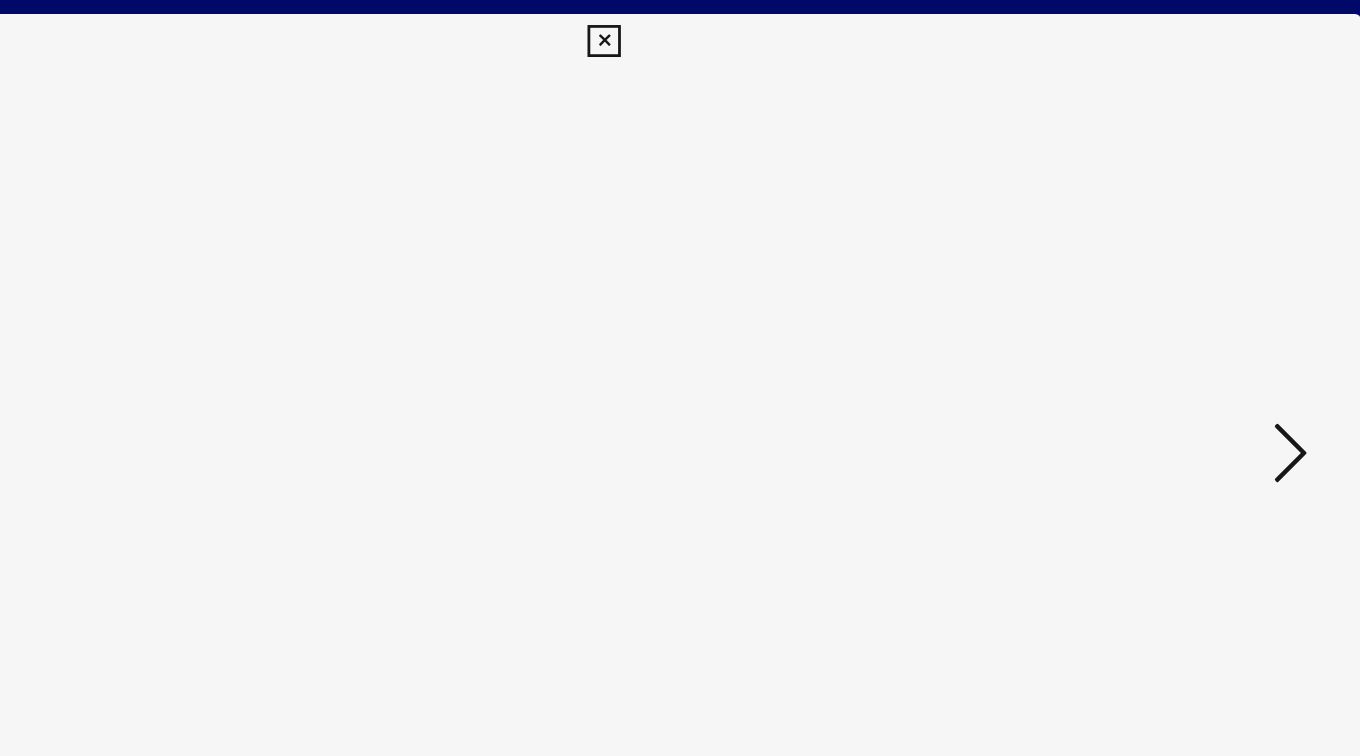 click at bounding box center [1174, 326] 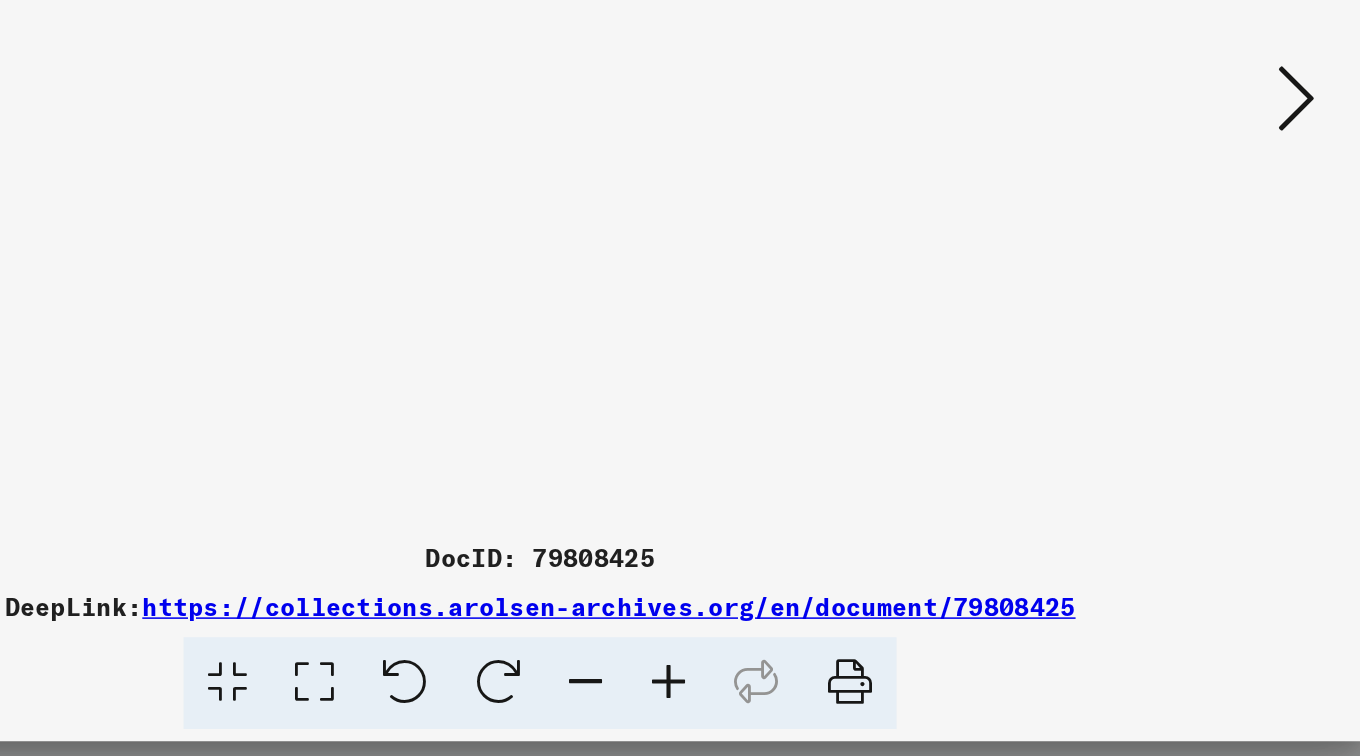 click at bounding box center [1174, 326] 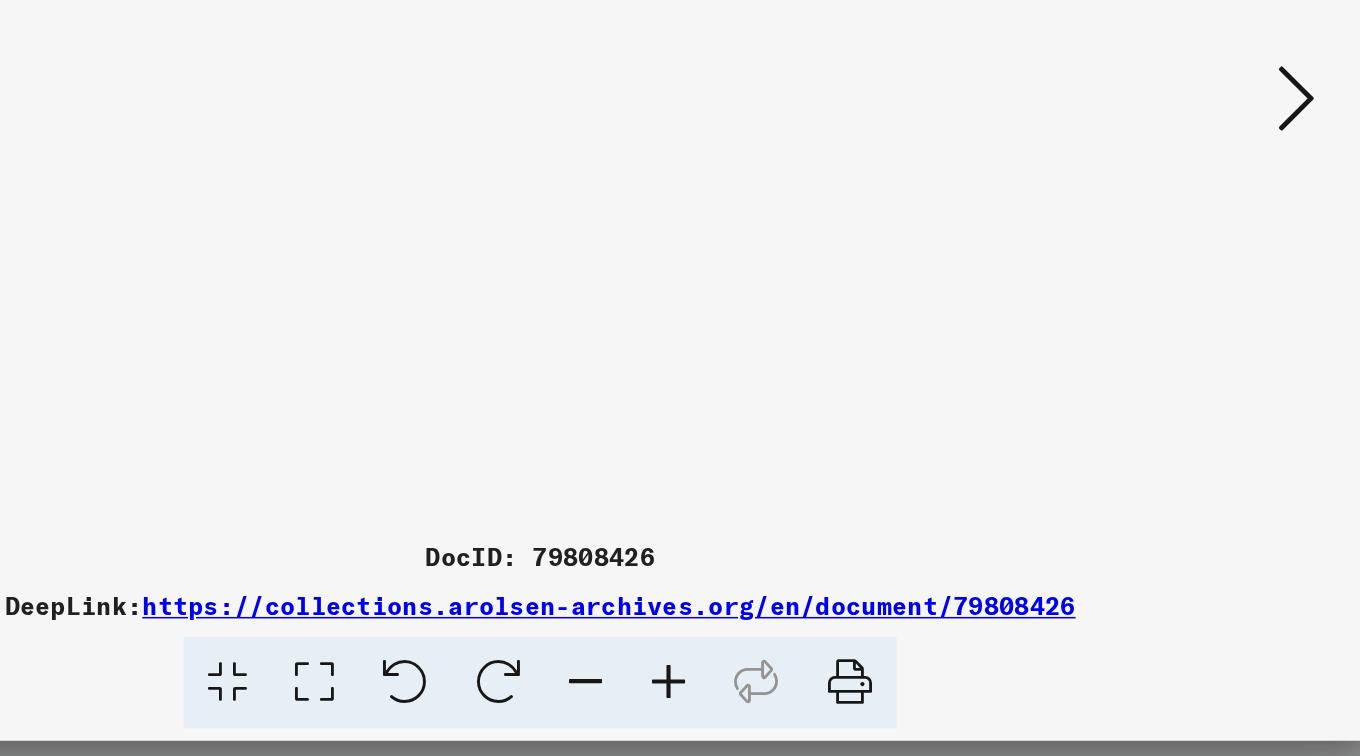 scroll, scrollTop: 0, scrollLeft: 0, axis: both 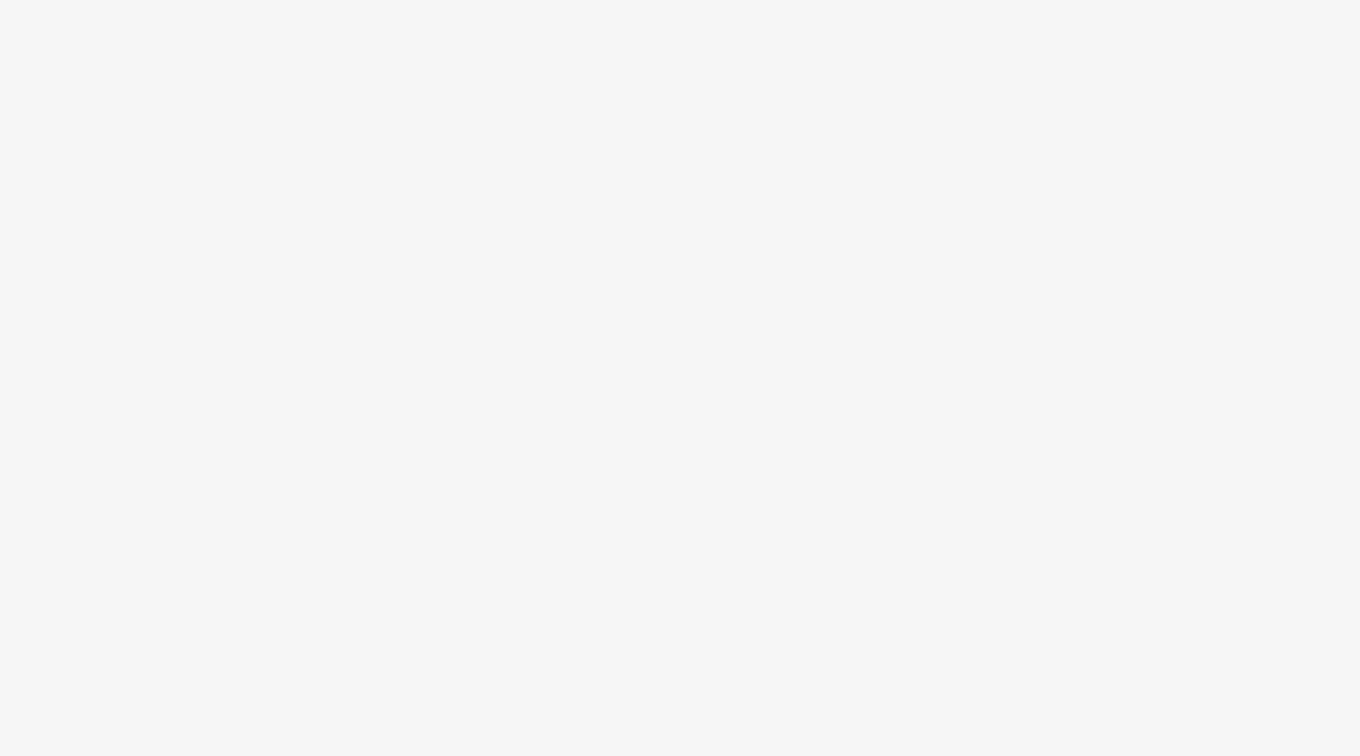click at bounding box center (680, 328) 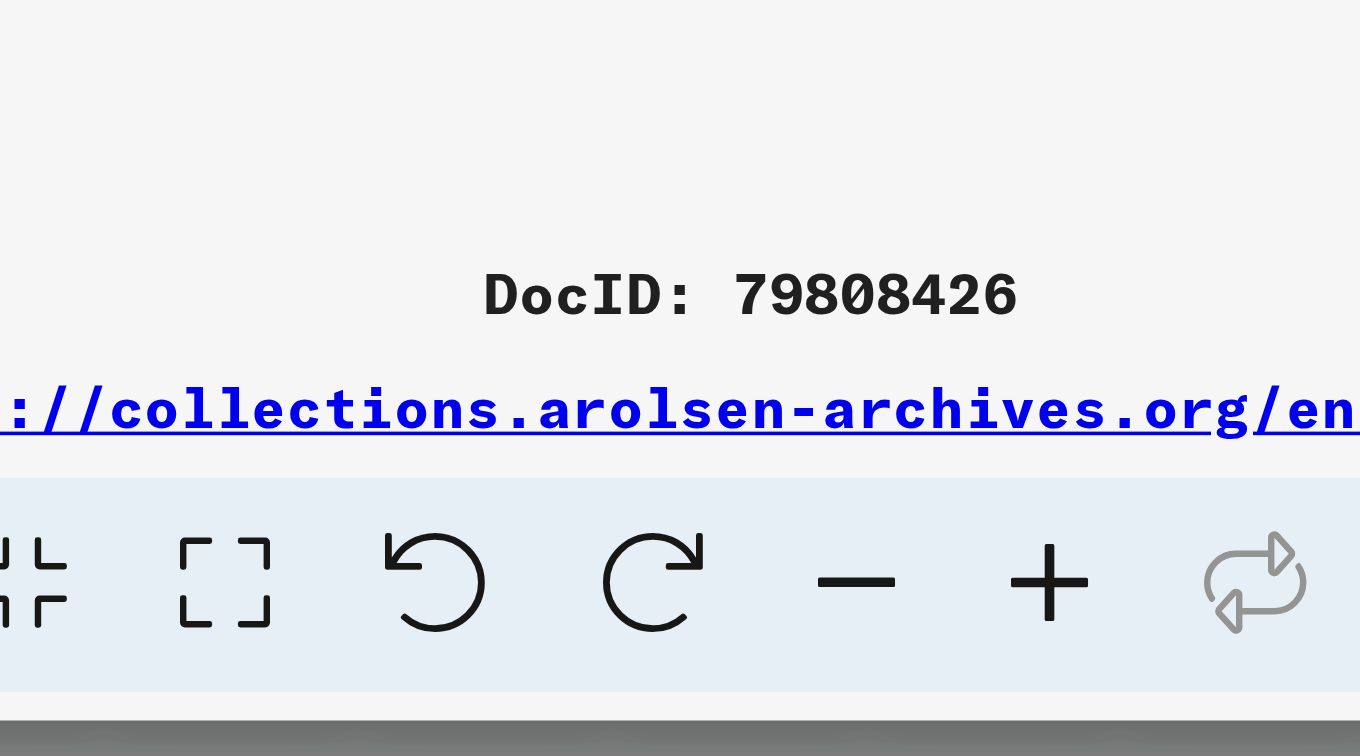 scroll, scrollTop: 0, scrollLeft: 0, axis: both 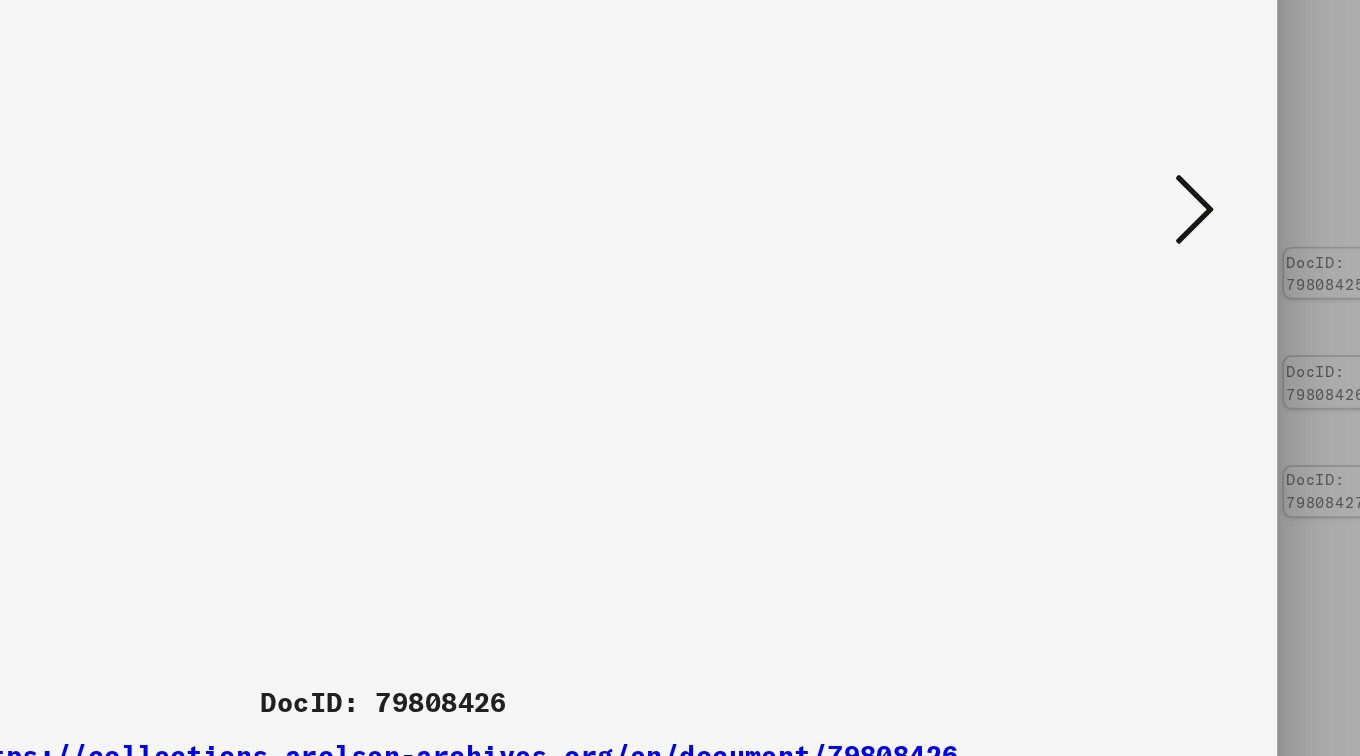 click at bounding box center [1174, 326] 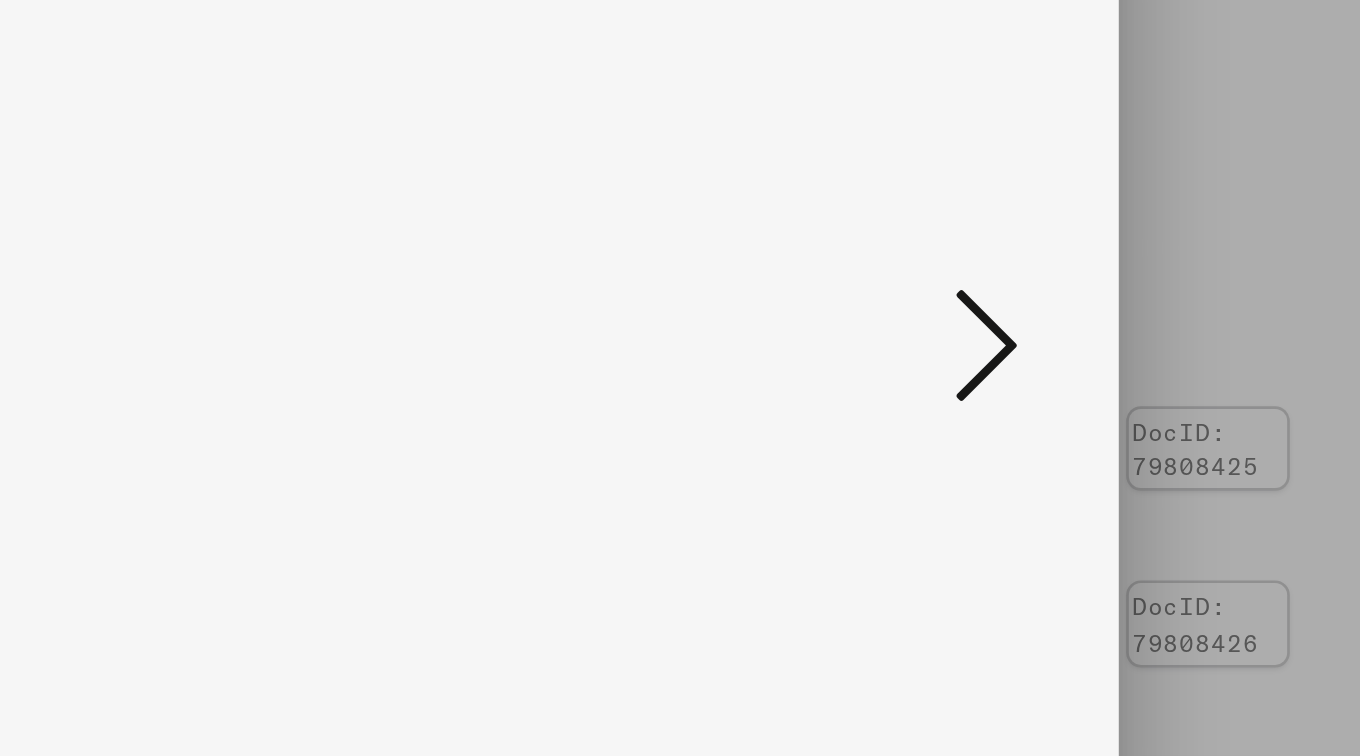 click at bounding box center (1174, 326) 